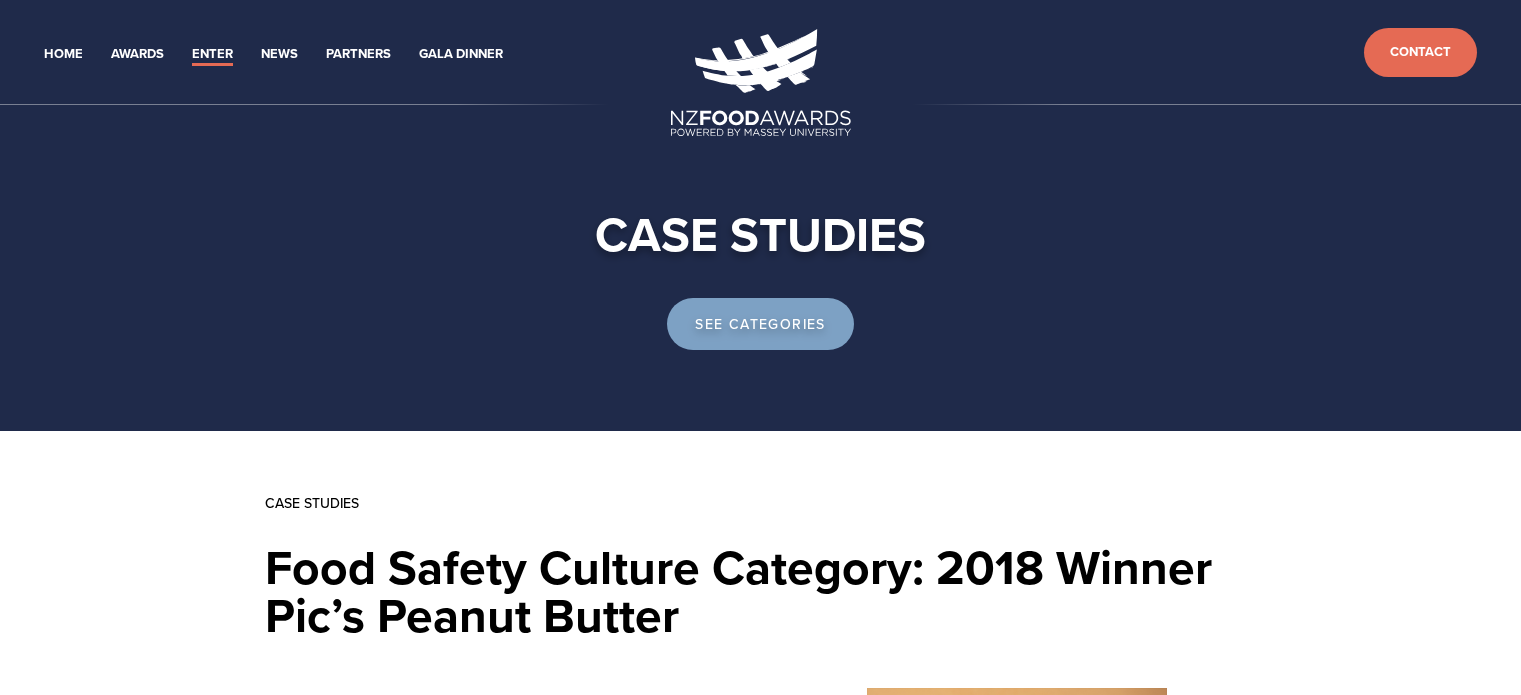 scroll, scrollTop: 1416, scrollLeft: 0, axis: vertical 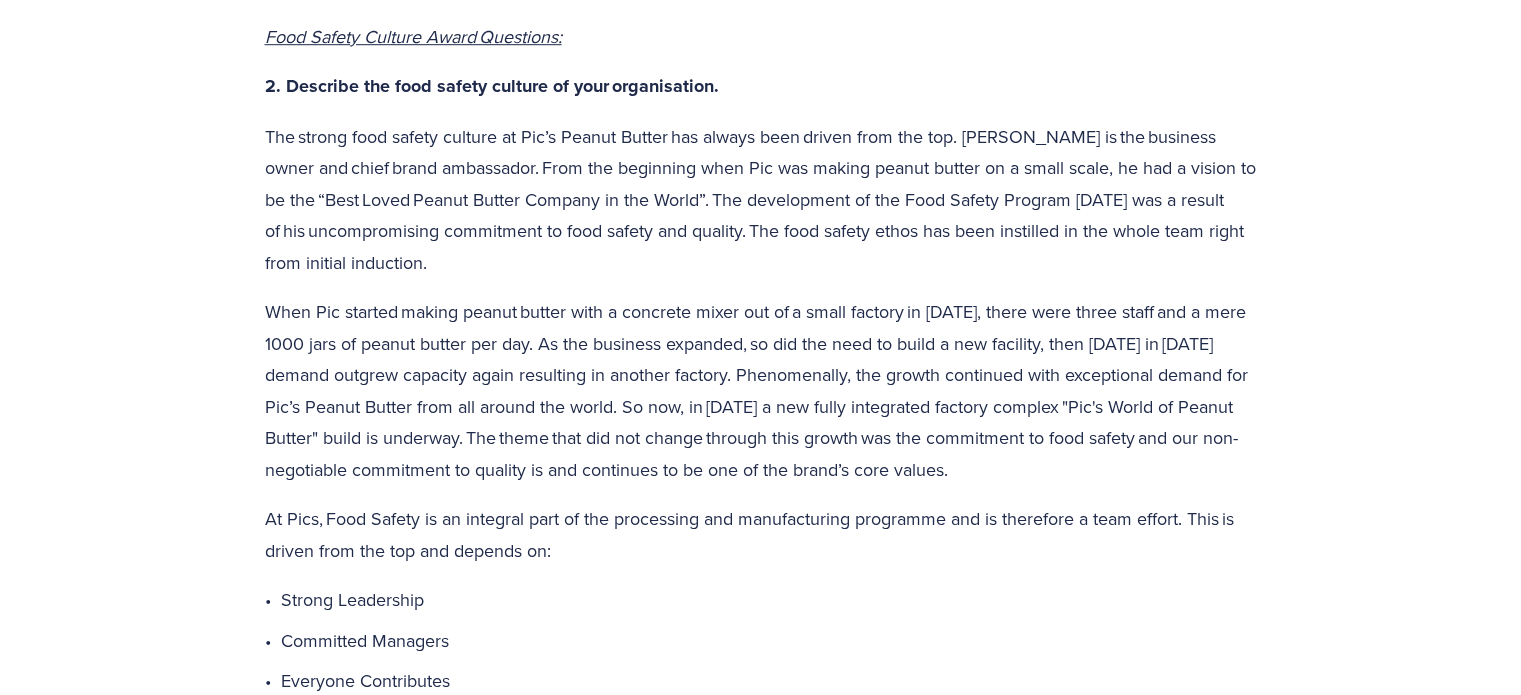 click on "When Pic started making peanut butter with a concrete mixer out of a small factory in [DATE], there were three staff and a mere 1000 jars of peanut butter per day. As the business expanded, so did the need to build a new facility, then [DATE] in [DATE] demand outgrew capacity again resulting in another factory. Phenomenally, the growth continued with exceptional demand for Pic’s Peanut Butter from all around the world. So now, in [DATE] a new fully integrated factory complex "Pic's World of Peanut Butter" build is underway. The theme that did not change through this growth was the commitment to food safety and our non-negotiable commitment to quality is and continues to be one of the brand’s core values." at bounding box center [761, 390] 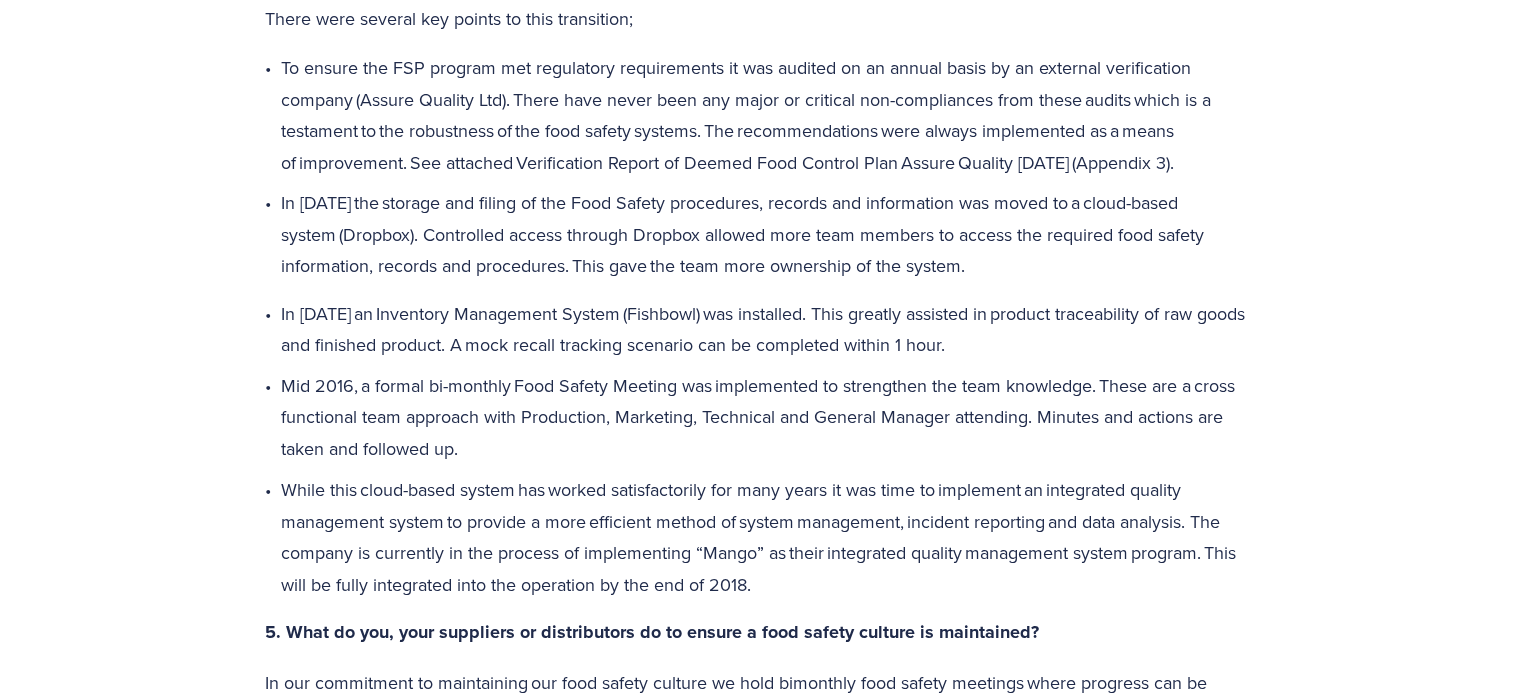 scroll, scrollTop: 3316, scrollLeft: 0, axis: vertical 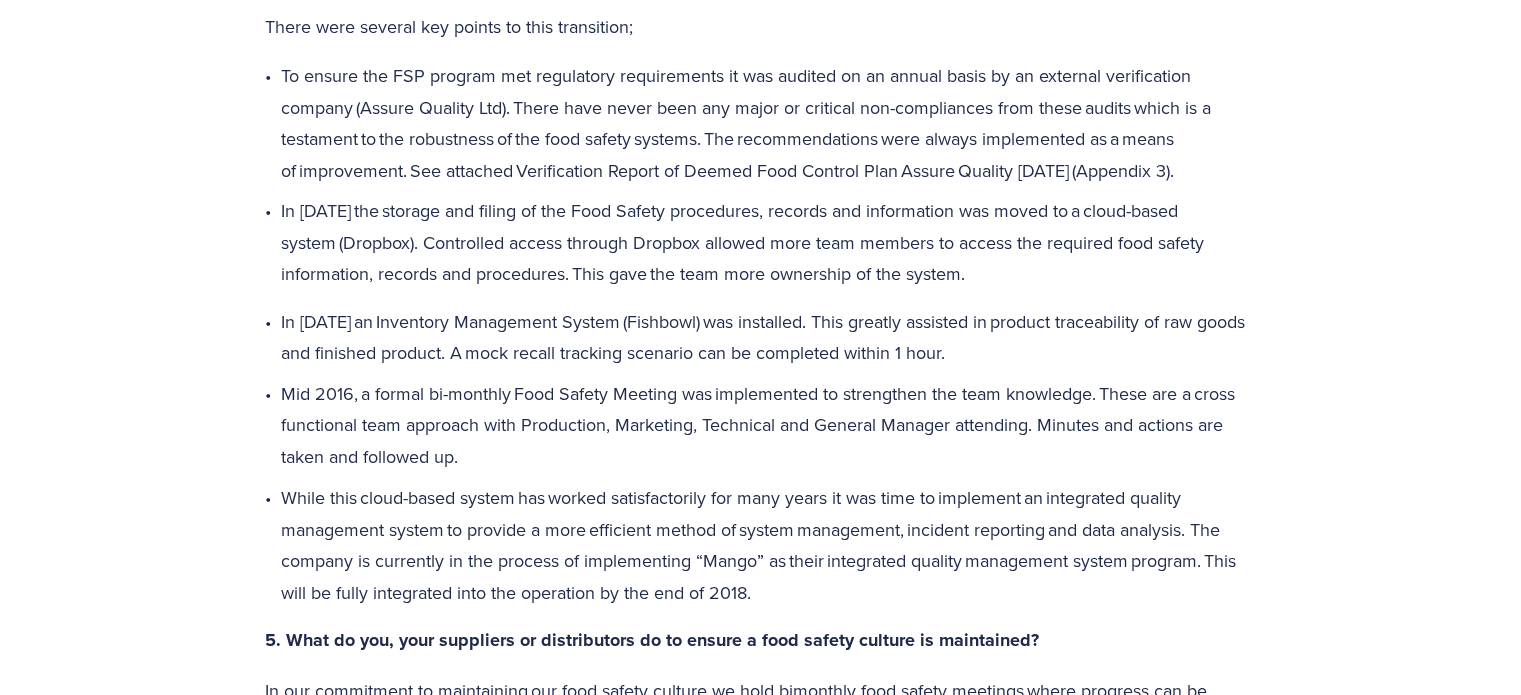 drag, startPoint x: 518, startPoint y: 169, endPoint x: 1220, endPoint y: 180, distance: 702.0862 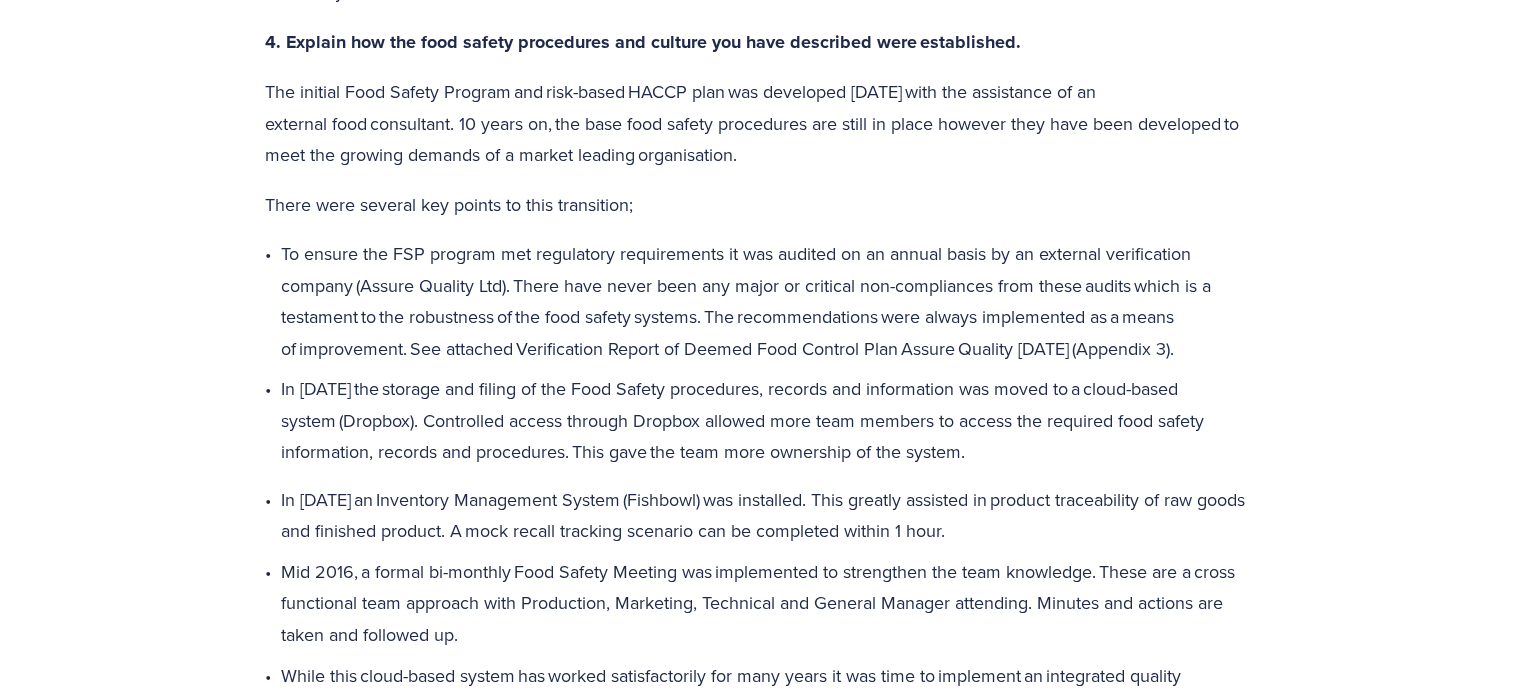 scroll, scrollTop: 3116, scrollLeft: 0, axis: vertical 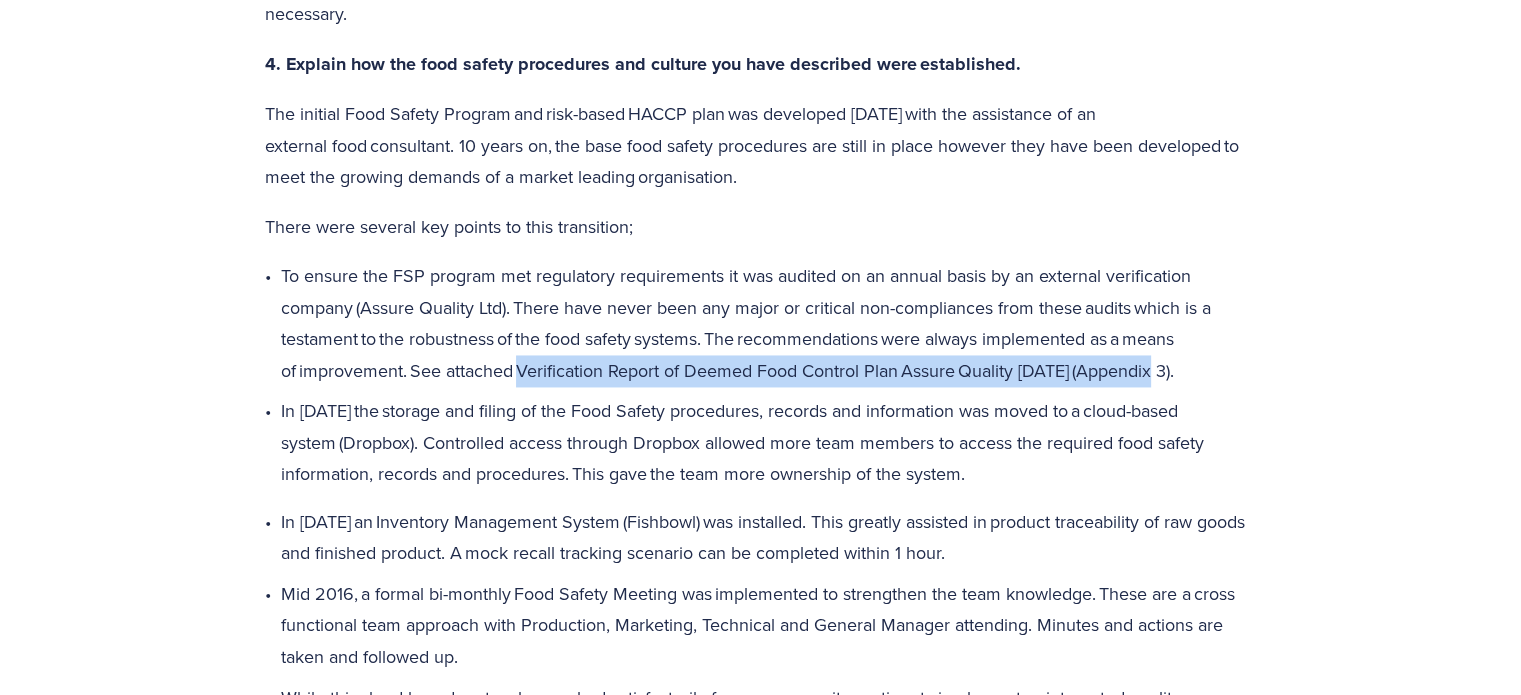 drag, startPoint x: 518, startPoint y: 369, endPoint x: 1152, endPoint y: 375, distance: 634.0284 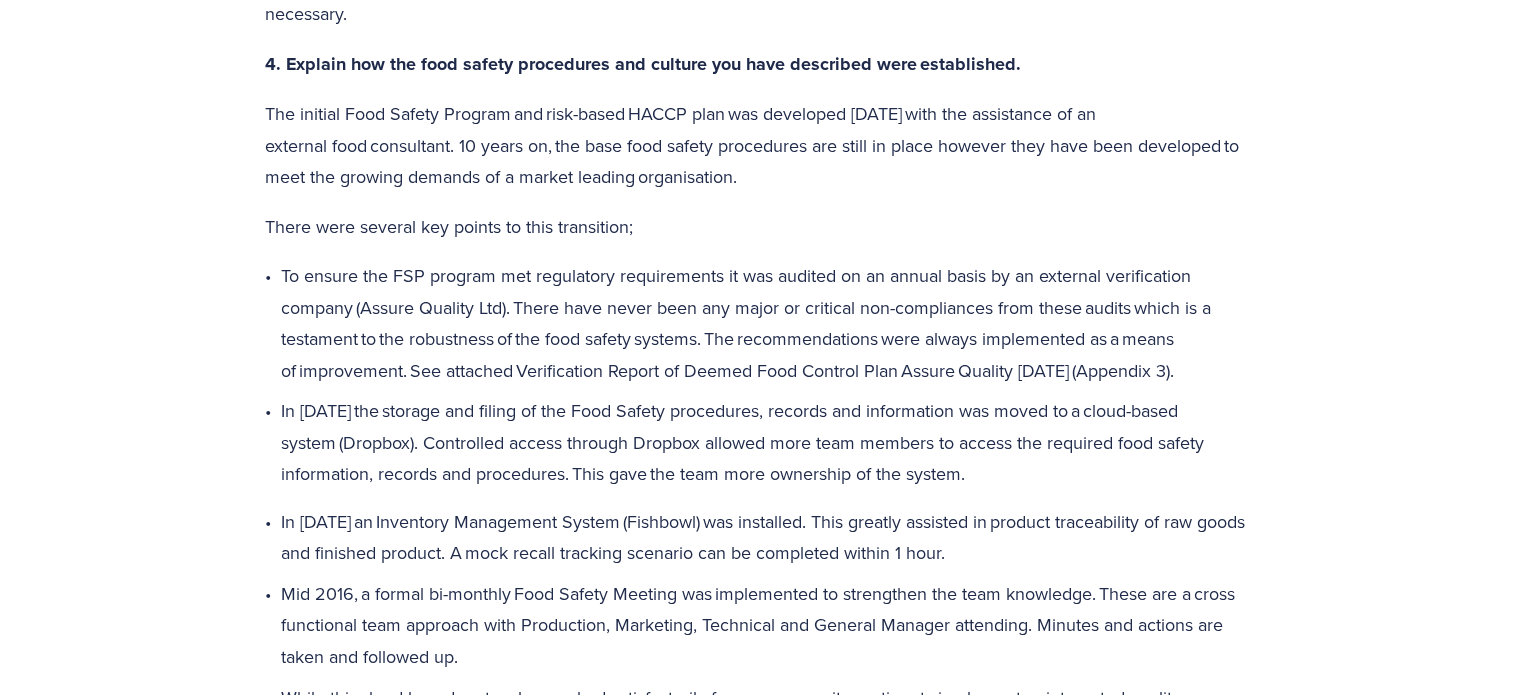 click on "In [DATE] the storage and filing of the Food Safety procedures, records and information was moved to a cloud-based system (Dropbox). Controlled access through Dropbox allowed more team members to access the required food safety information, records and procedures. This gave the team more ownership of the system." at bounding box center (769, 442) 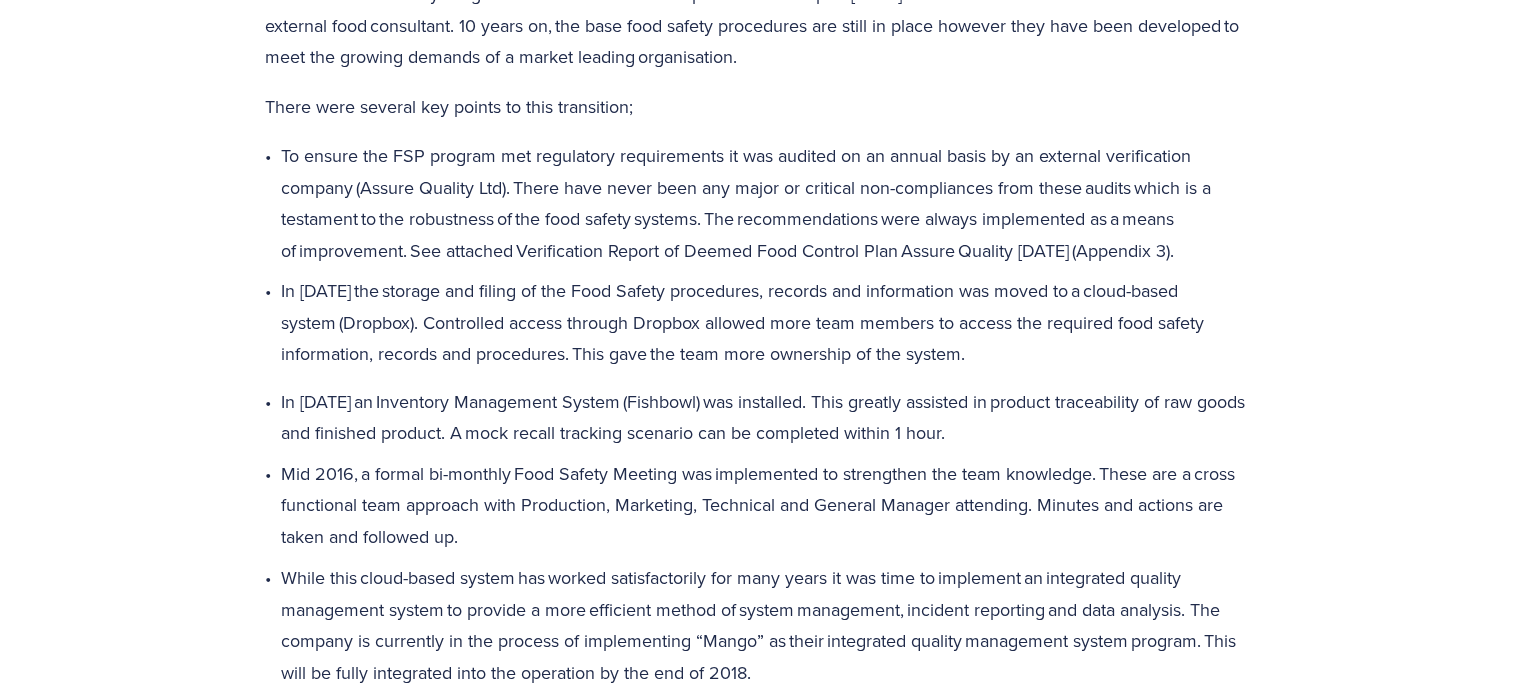 scroll, scrollTop: 3204, scrollLeft: 0, axis: vertical 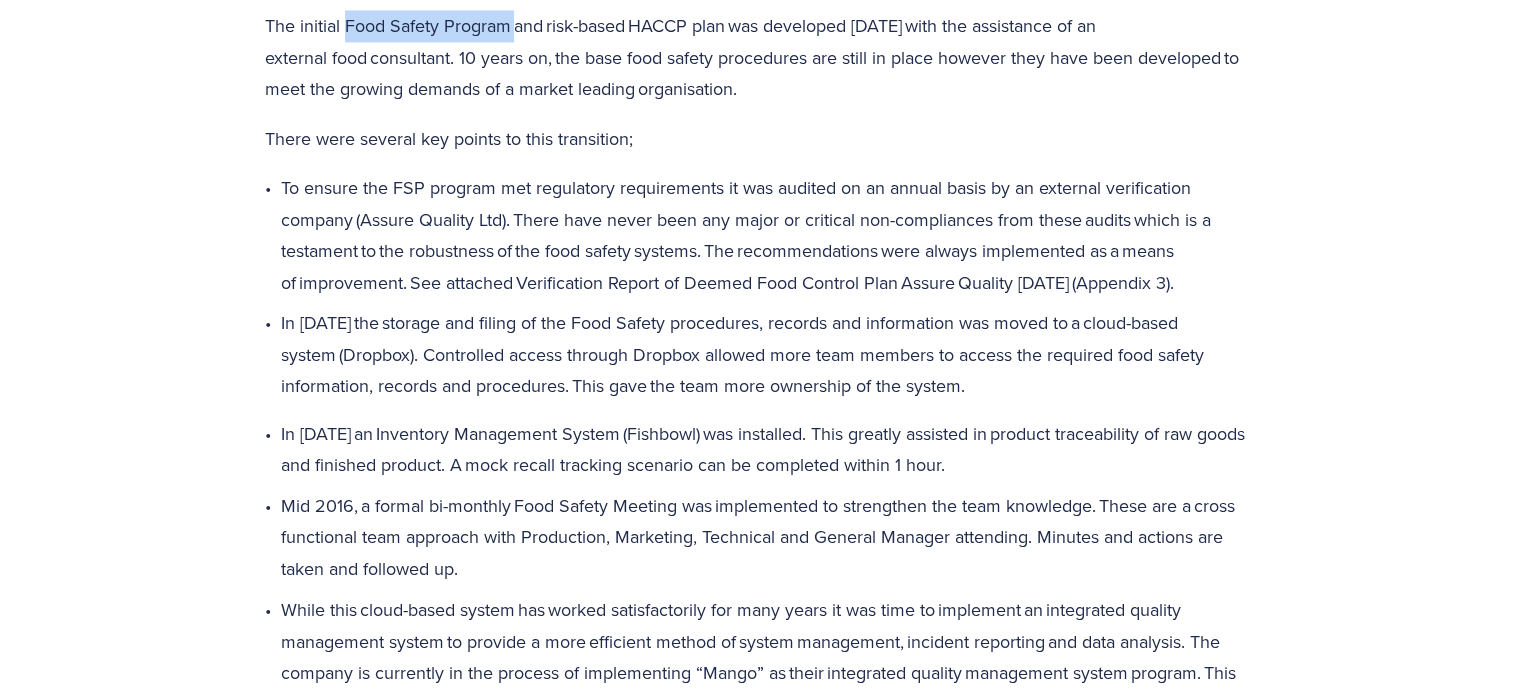 drag, startPoint x: 345, startPoint y: 24, endPoint x: 516, endPoint y: 34, distance: 171.29214 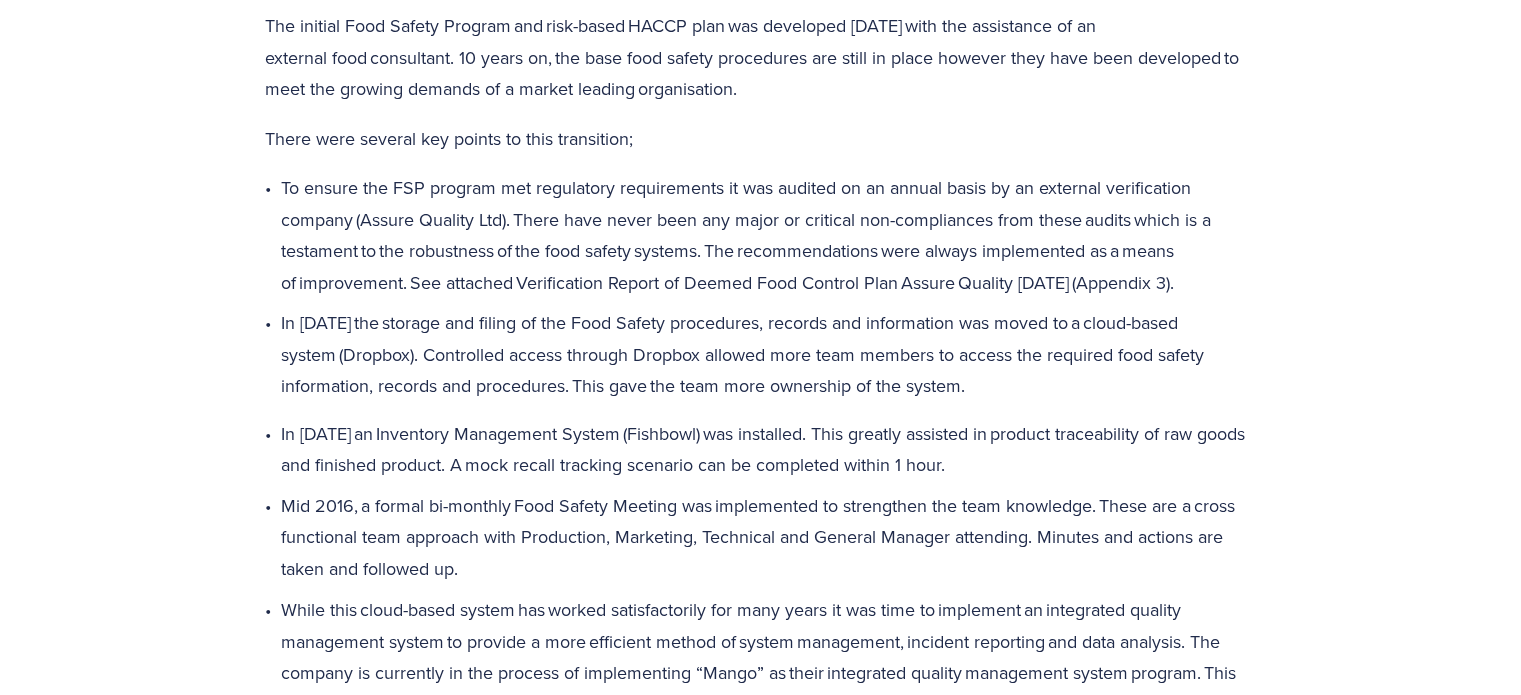 click on "Pic’s Peanut Butter was awarded the Food Safety Culture award in [DATE] for successfully demonstrating food safety culture in all practices within the organisation. Pic’s Peanut Butter started out as a small-scale factory producing only 1,000 jars of peanut butter a day. [PERSON_NAME], owner/operator had a vision to be known as the best peanut butter company in the world and within a few years the company was producing more than 23,000 jars of peanut butter a day and exporting globally!    Food safety culture is paramount at Pic’s Peanut Butter and something that is instilled in every operation and endorsed by everyone.  Entry   1. Brand Name   Pic’s Peanut Butter  Food Safety Culture Award Questions:    2. Describe the food safety culture of your organisation.     At Pics, Food Safety is an integral part of the processing and manufacturing programme and is therefore a team effort. This is driven from the top and depends on:     Strong Leadership" at bounding box center (761, -746) 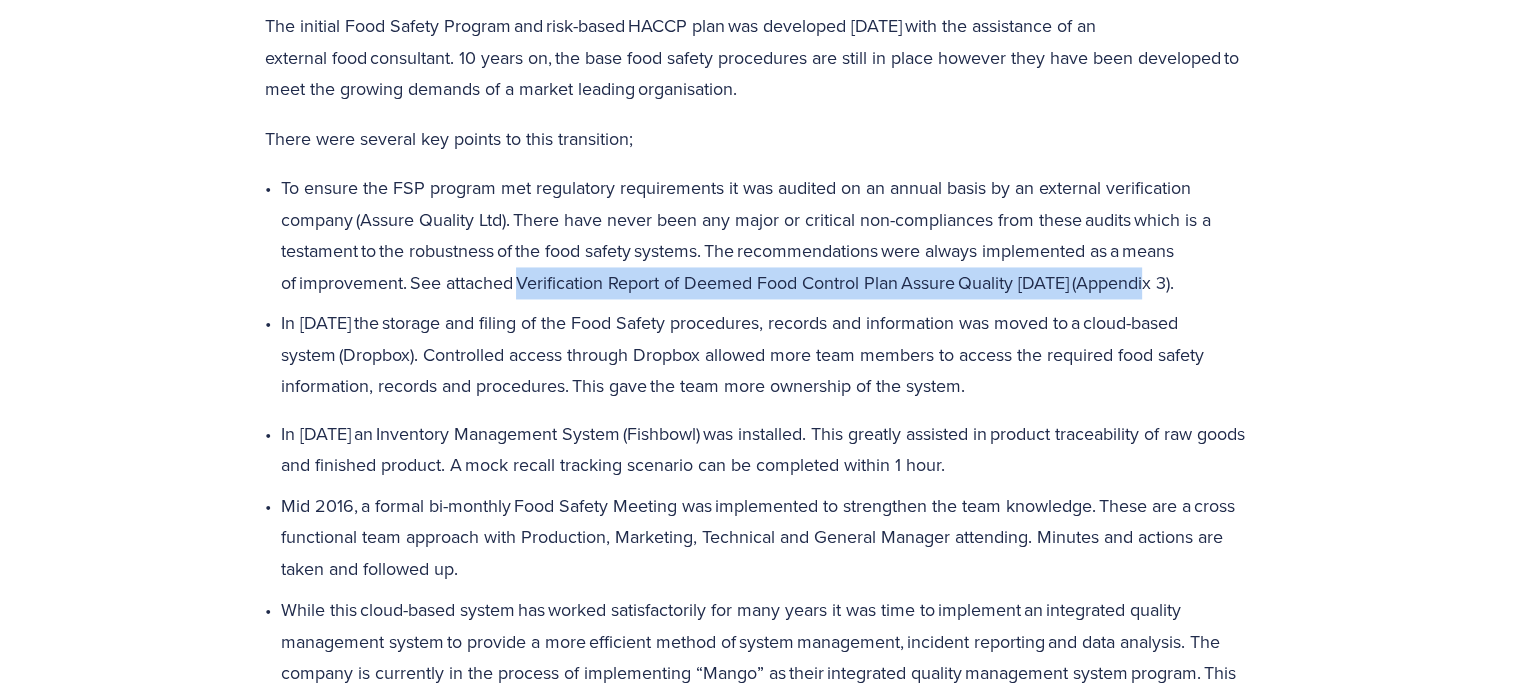 drag, startPoint x: 516, startPoint y: 282, endPoint x: 1148, endPoint y: 287, distance: 632.0198 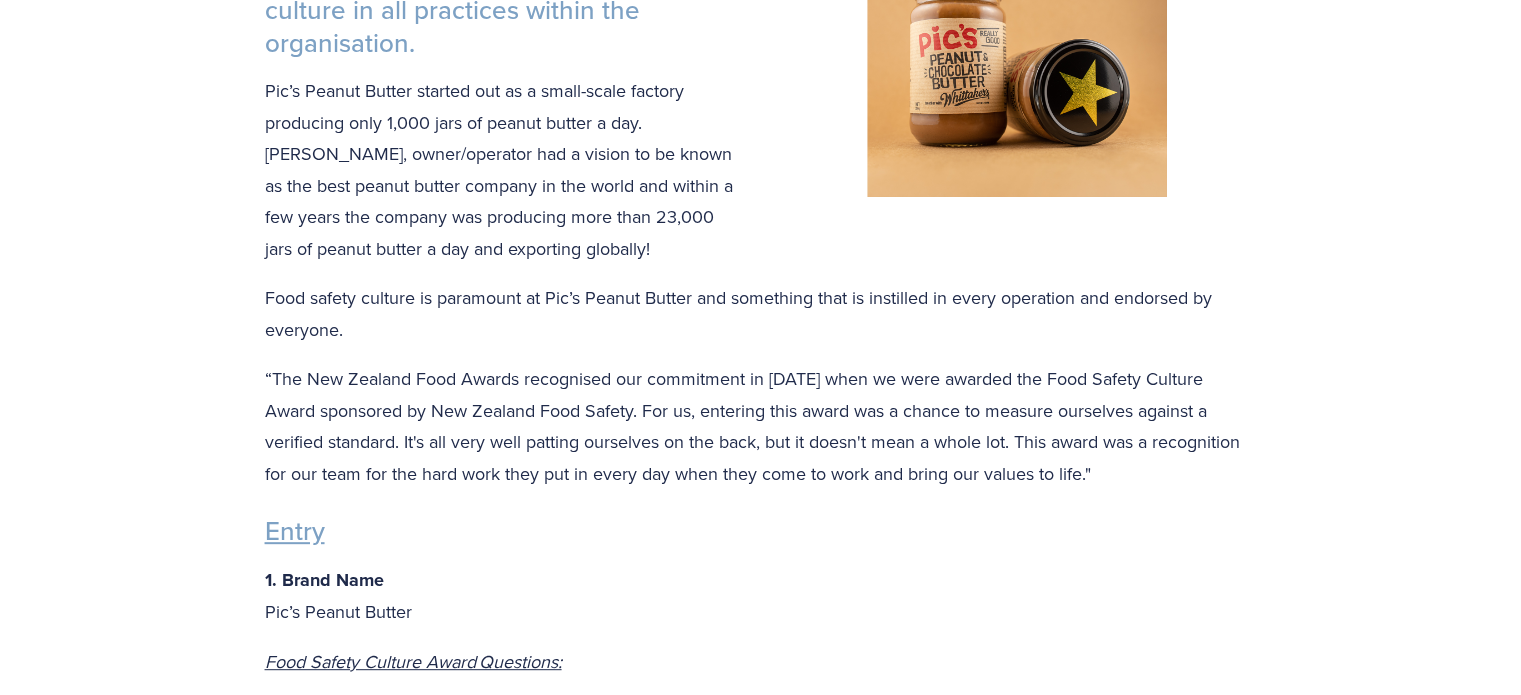 scroll, scrollTop: 804, scrollLeft: 0, axis: vertical 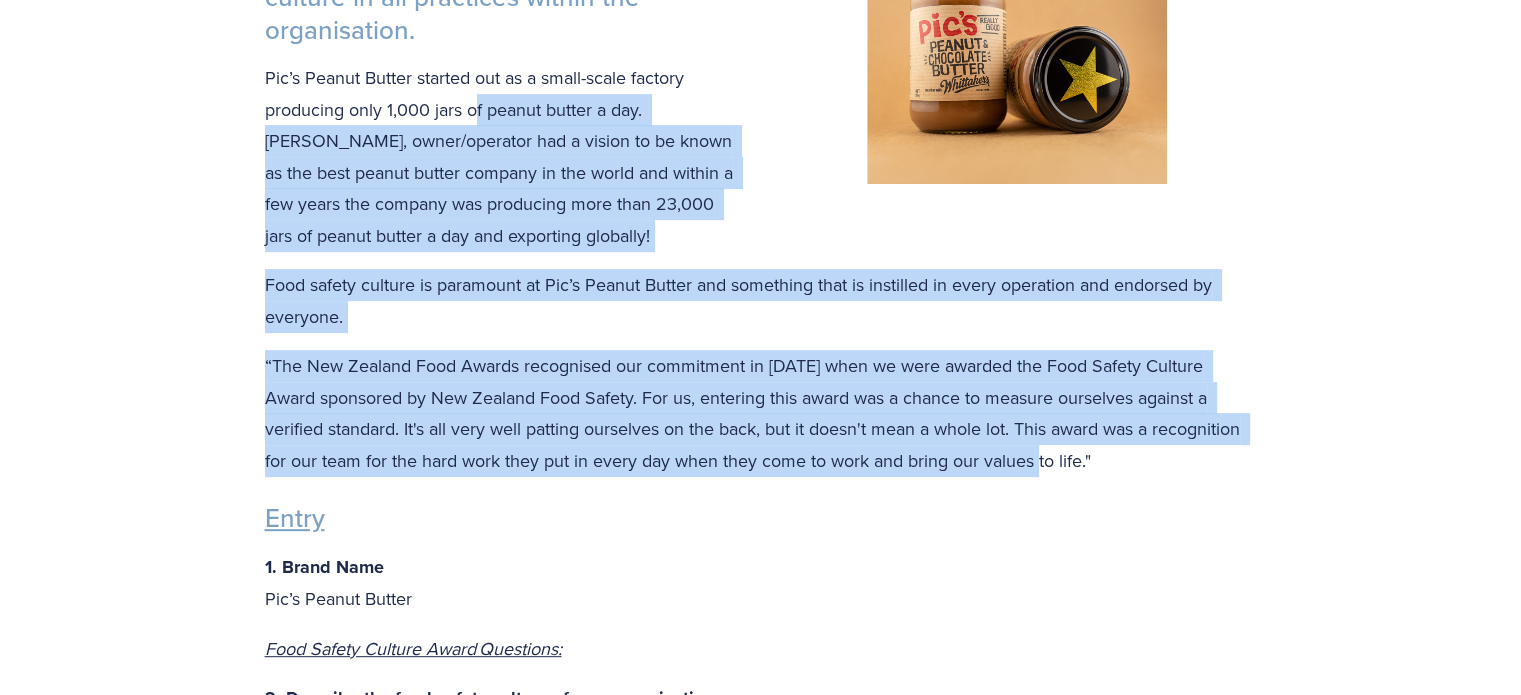 drag, startPoint x: 474, startPoint y: 124, endPoint x: 995, endPoint y: 453, distance: 616.1834 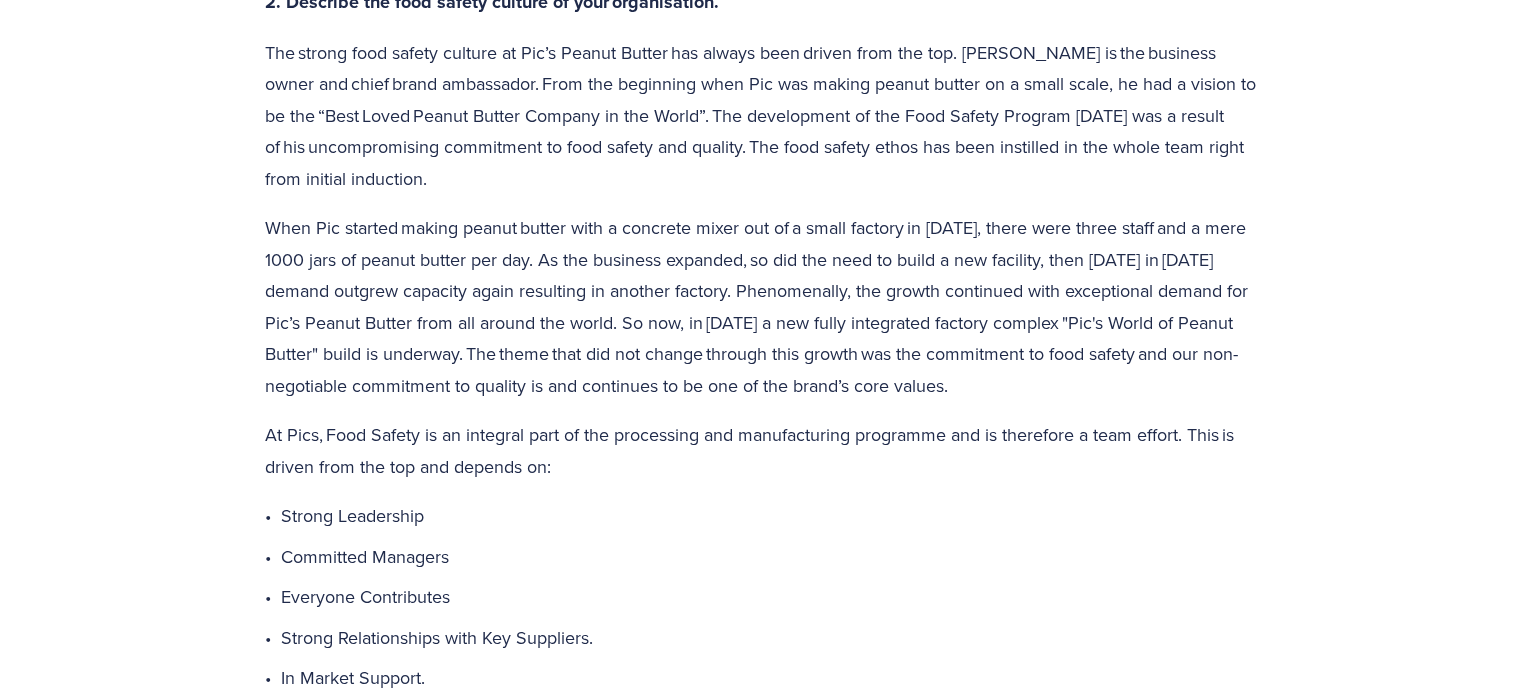 scroll, scrollTop: 1504, scrollLeft: 0, axis: vertical 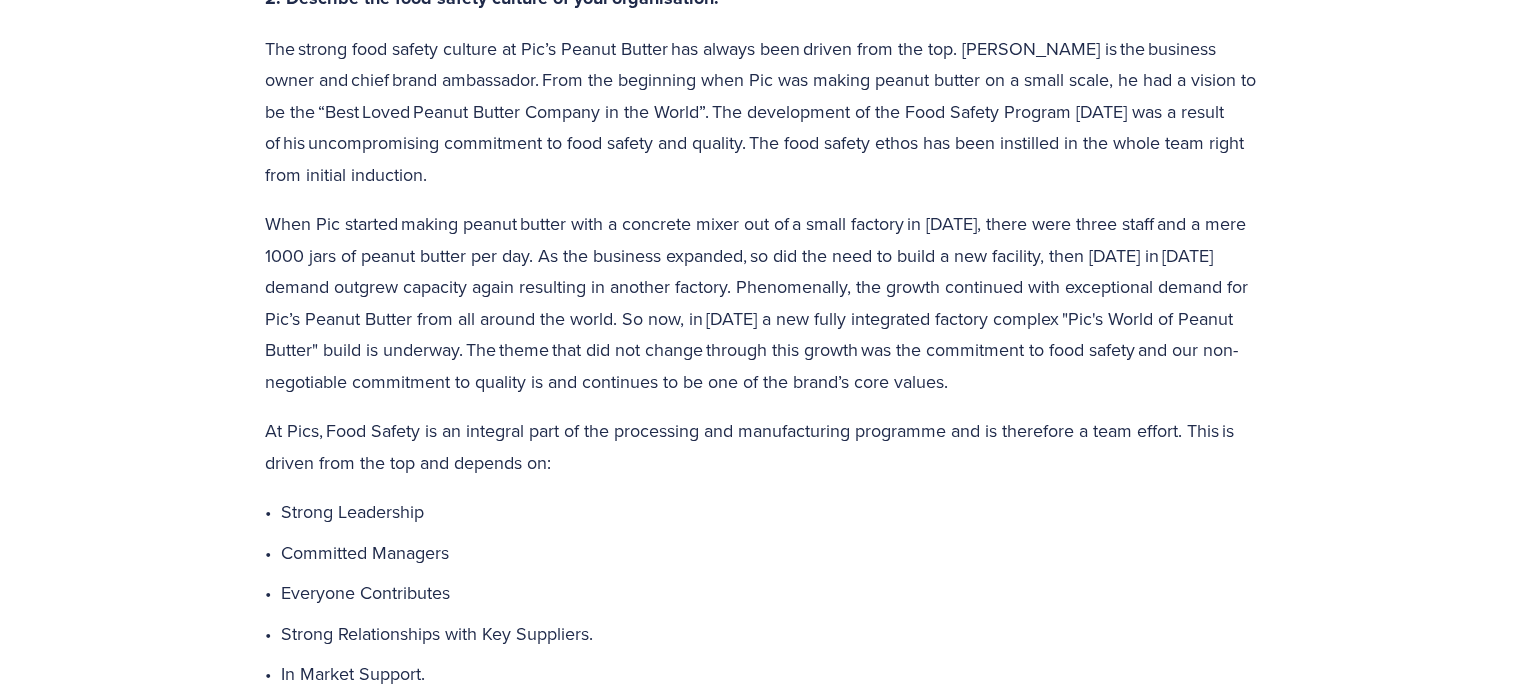 click on "The strong food safety culture at Pic’s Peanut Butter has always been driven from the top. [PERSON_NAME] is the business owner and chief brand ambassador. From the beginning when Pic was making peanut butter on a small scale, he had a vision to be the “Best Loved Peanut Butter Company in the World”. The development of the Food Safety Program [DATE] was a result of his uncompromising commitment to food safety and quality. The food safety ethos has been instilled in the whole team right from initial induction." at bounding box center [761, 112] 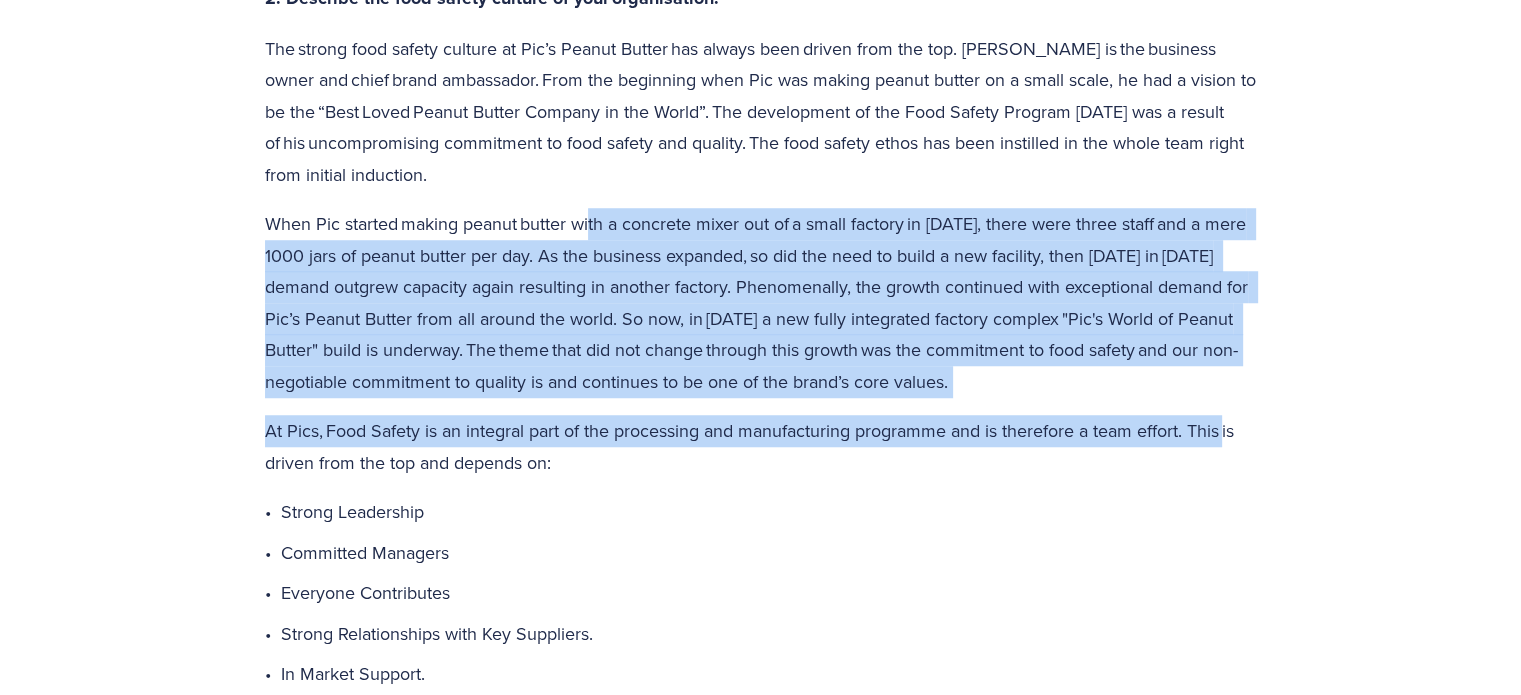 drag, startPoint x: 591, startPoint y: 217, endPoint x: 1187, endPoint y: 407, distance: 625.55255 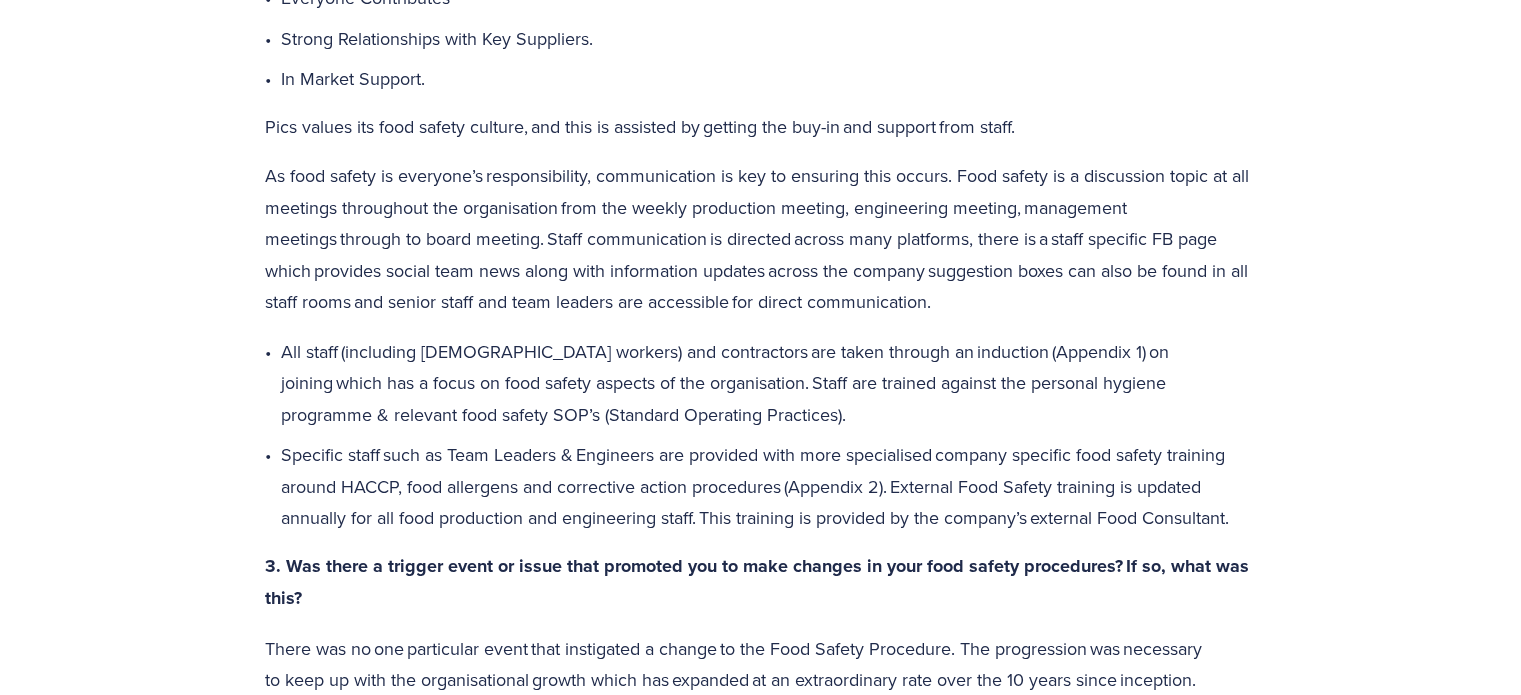 scroll, scrollTop: 2104, scrollLeft: 0, axis: vertical 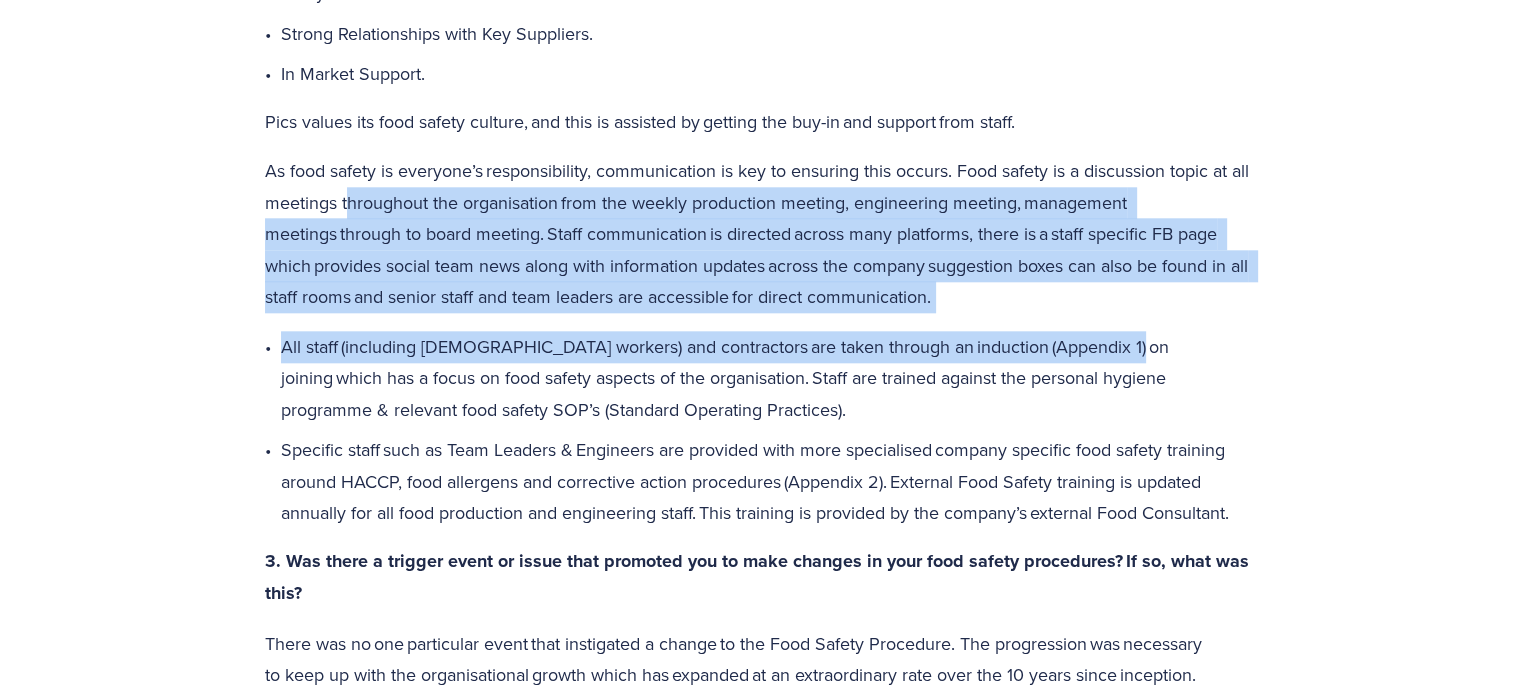 drag, startPoint x: 368, startPoint y: 208, endPoint x: 1103, endPoint y: 324, distance: 744.0974 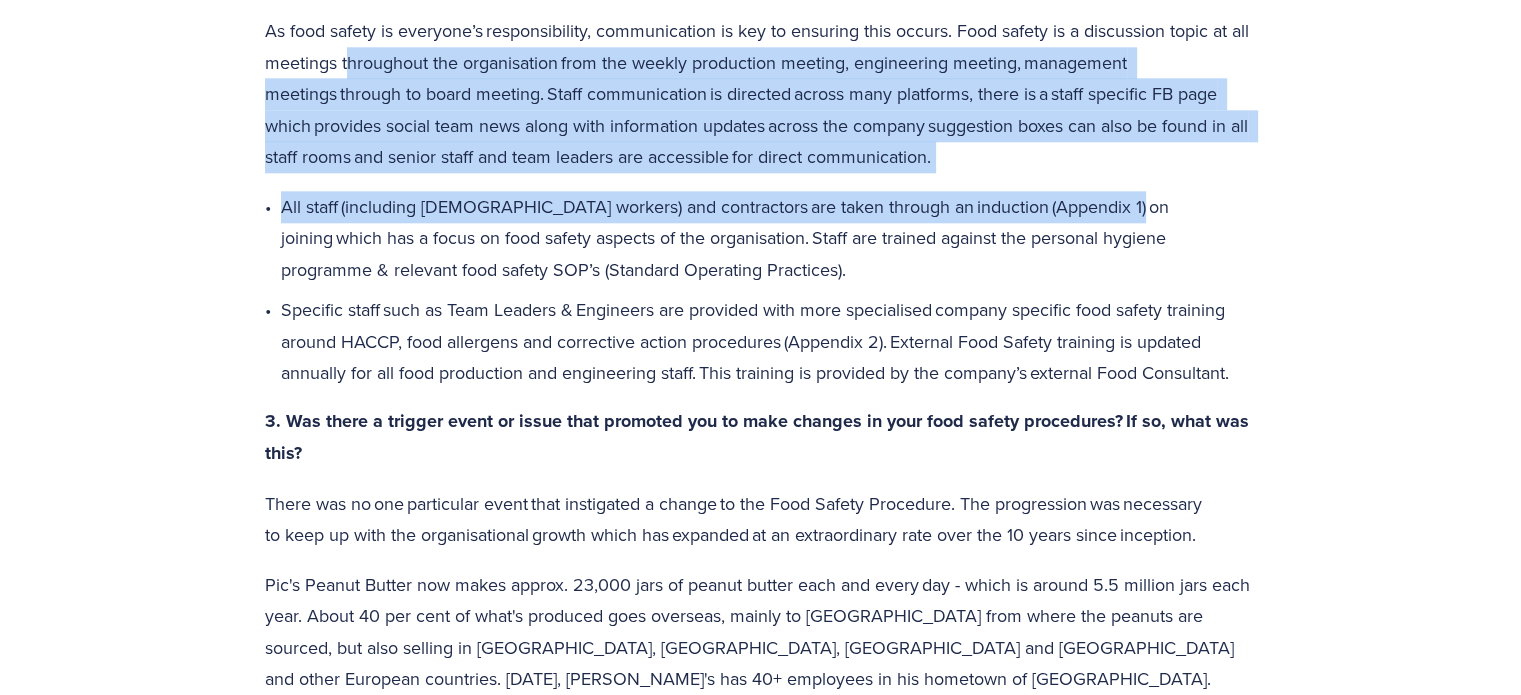 scroll, scrollTop: 2404, scrollLeft: 0, axis: vertical 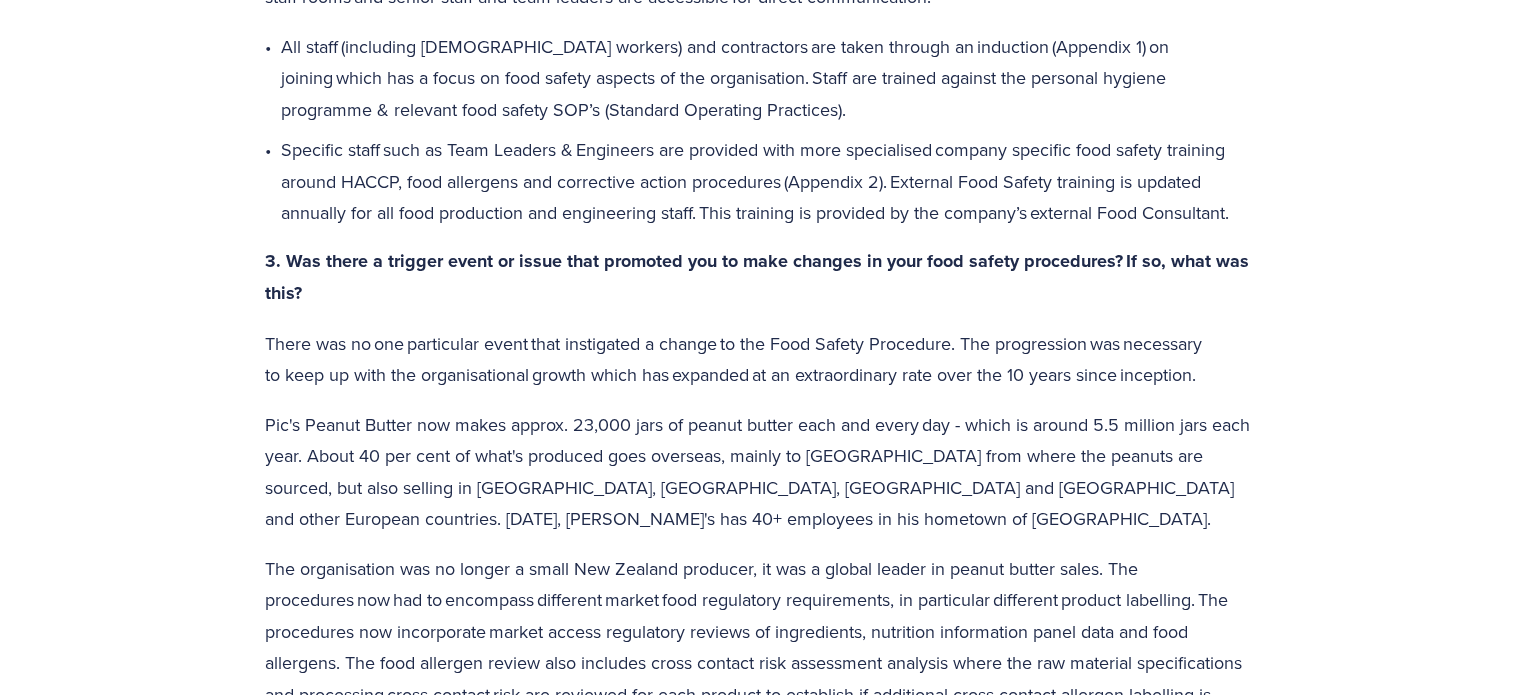click on "3. Was there a trigger event or issue that promoted you to make changes in your food safety procedures? If so, what was this?" at bounding box center [759, 277] 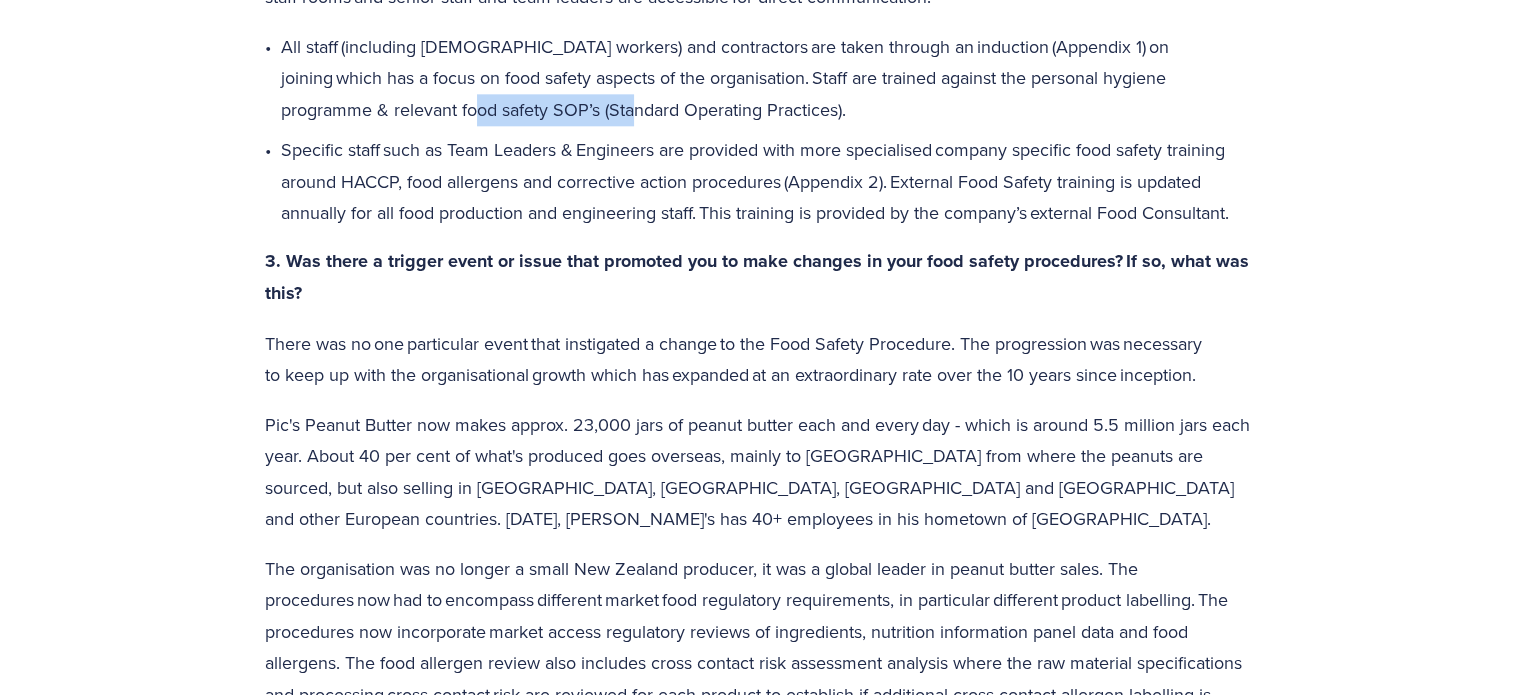 drag, startPoint x: 320, startPoint y: 122, endPoint x: 482, endPoint y: 122, distance: 162 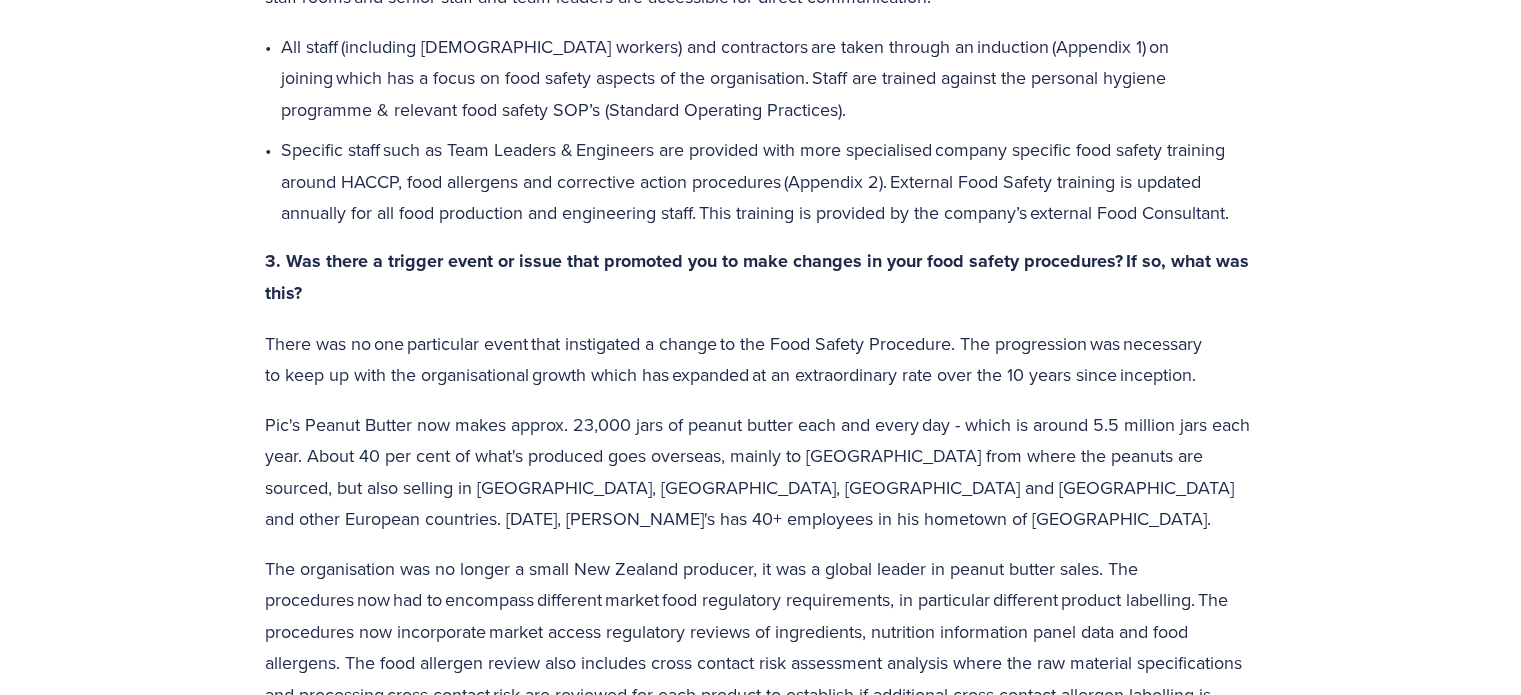 click on "All staff (including [DEMOGRAPHIC_DATA] workers) and contractors are taken through an induction (Appendix 1) on joining which has a focus on food safety aspects of the organisation. Staff are trained against the personal hygiene programme & relevant food safety SOP’s (Standard Operating Practices).    Specific staff such as Team Leaders & Engineers are provided with more specialised company specific food safety training around HACCP, food allergens and corrective action procedures (Appendix 2). External Food Safety training is updated annually for all food production and engineering staff. This training is provided by the company’s external Food Consultant." at bounding box center (769, 130) 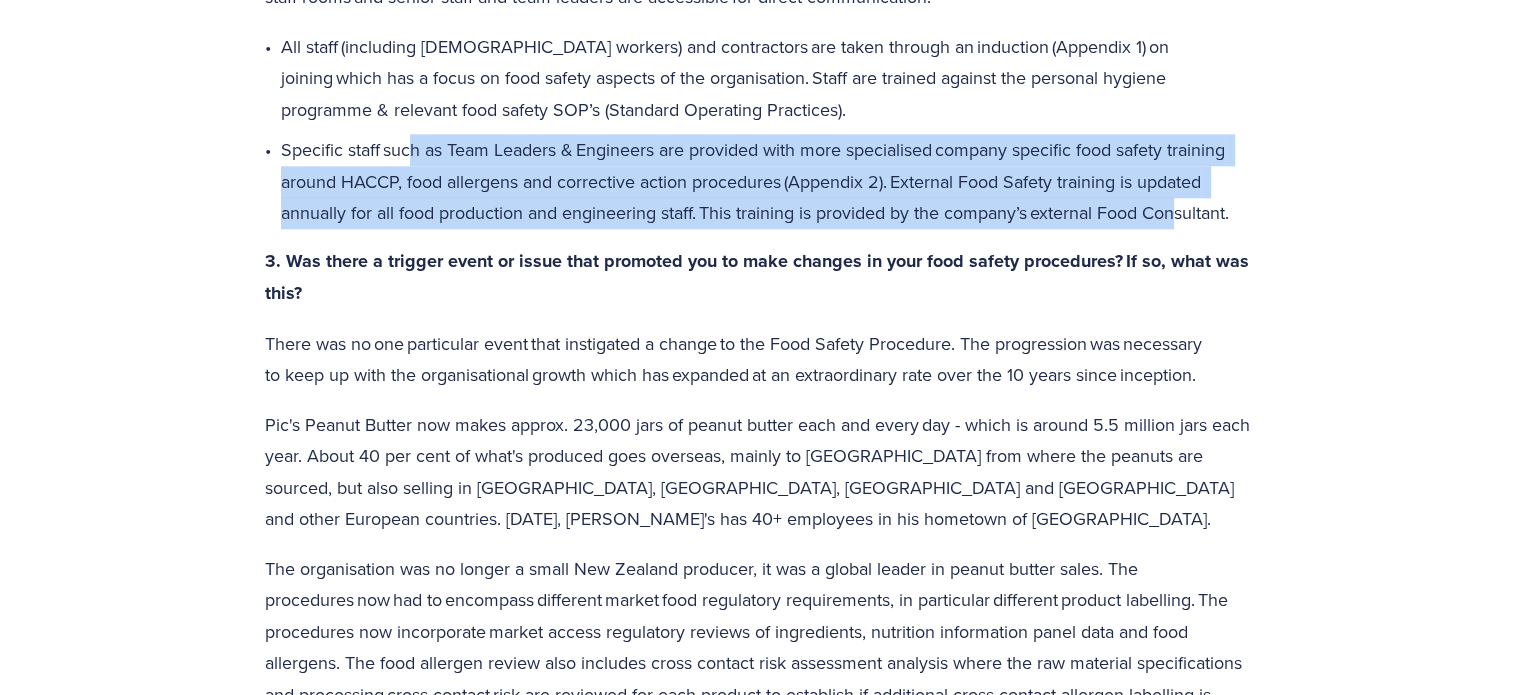 drag, startPoint x: 410, startPoint y: 153, endPoint x: 1172, endPoint y: 206, distance: 763.84094 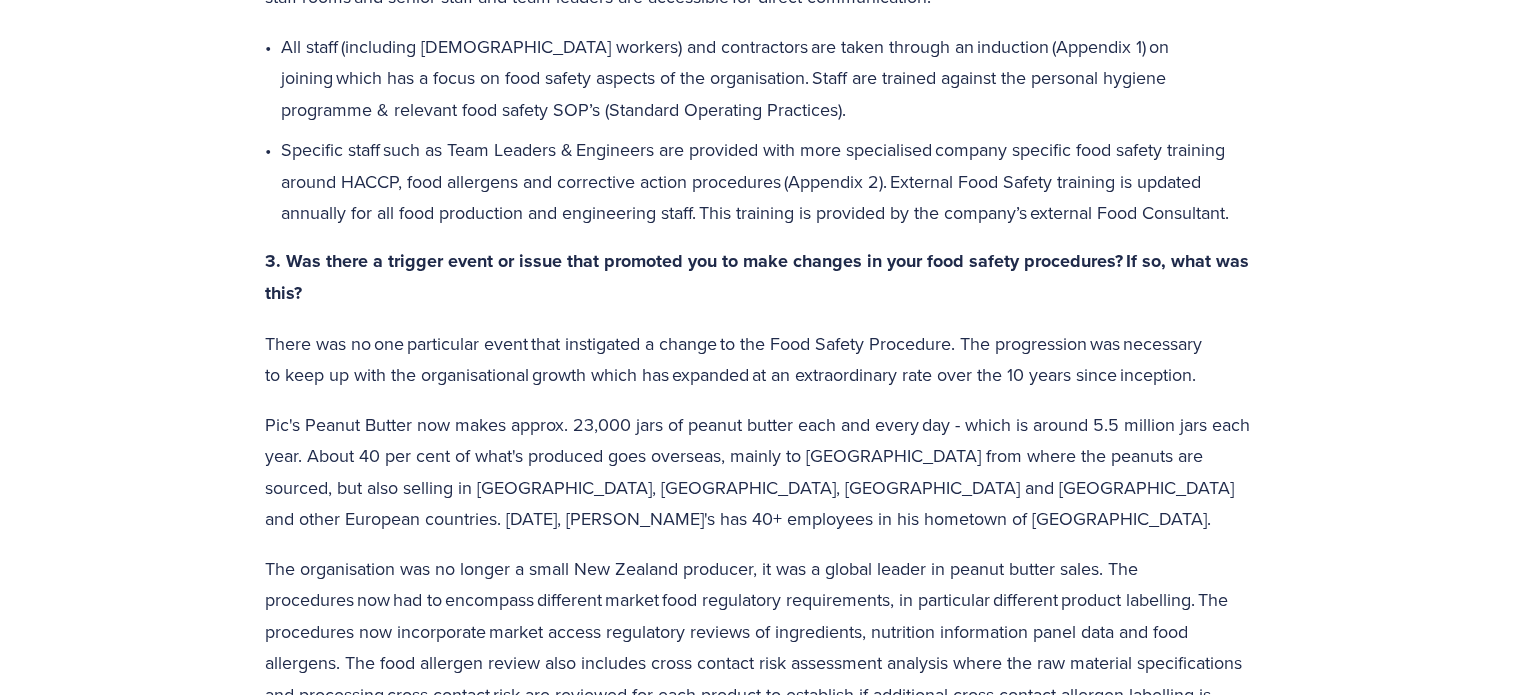 click on "3. Was there a trigger event or issue that promoted you to make changes in your food safety procedures? If so, what was this?" at bounding box center [761, 277] 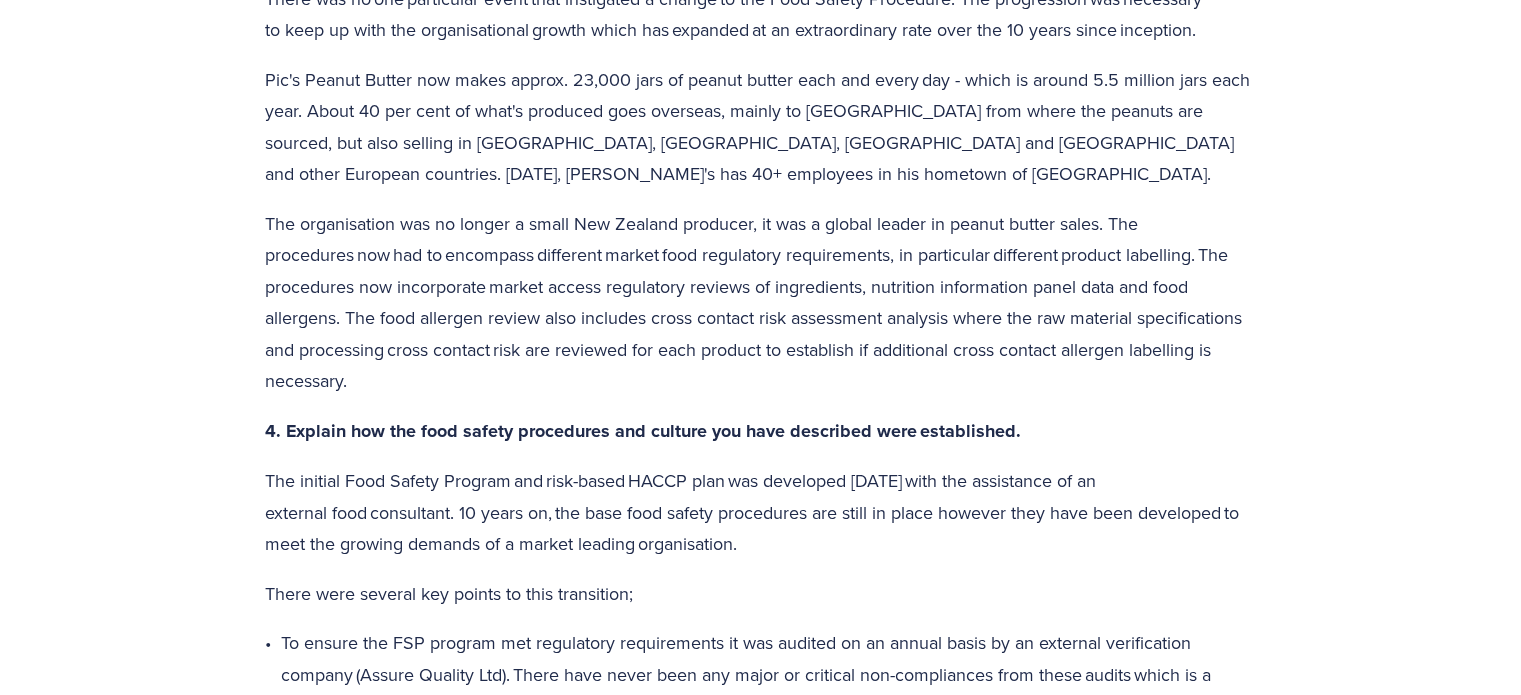 scroll, scrollTop: 2804, scrollLeft: 0, axis: vertical 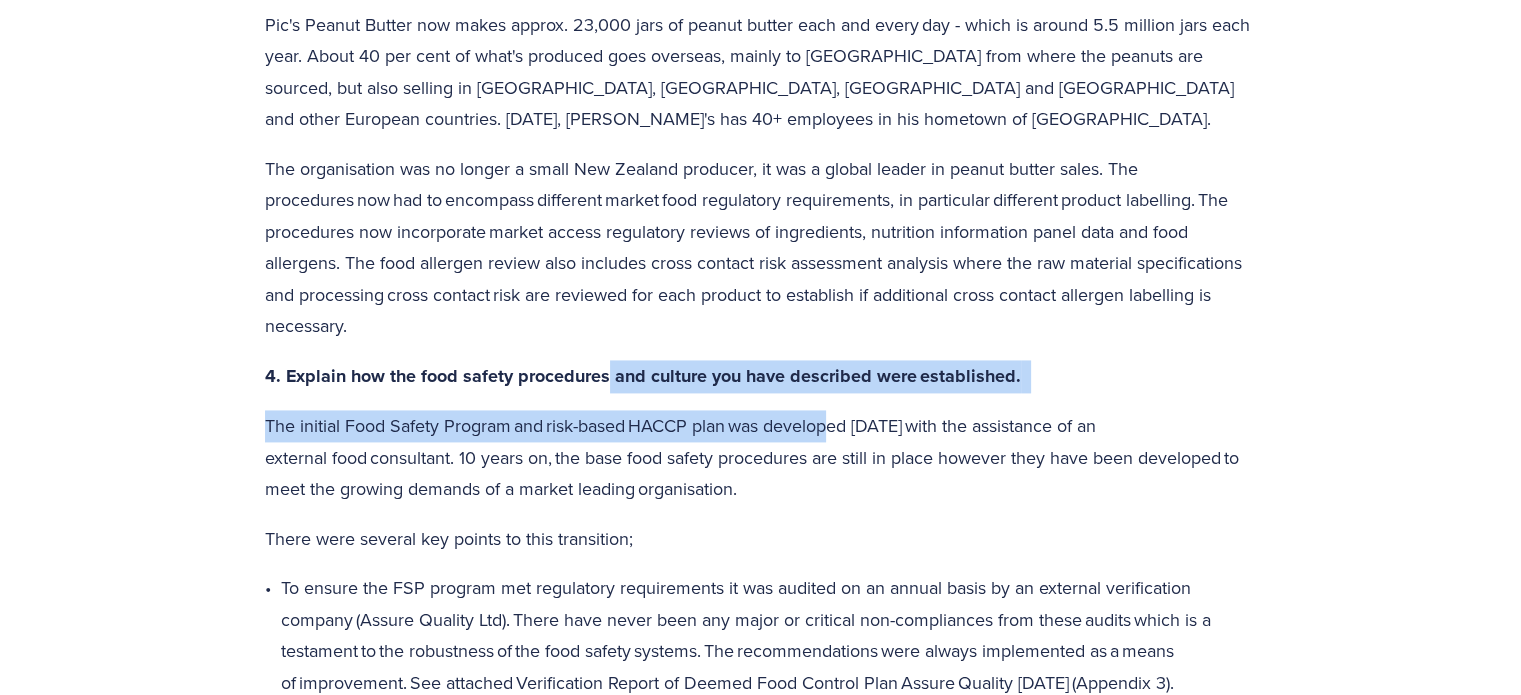 drag, startPoint x: 607, startPoint y: 387, endPoint x: 826, endPoint y: 410, distance: 220.20445 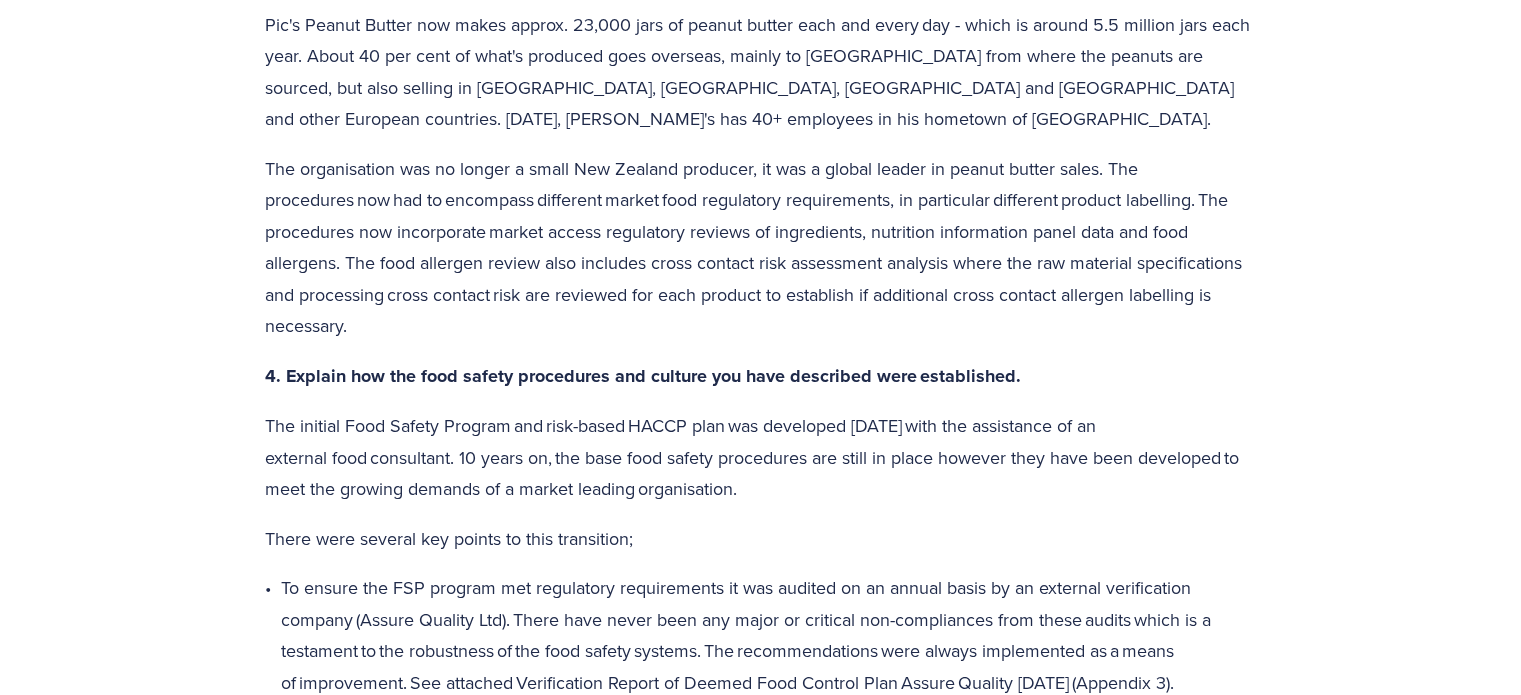 click on "The initial Food Safety Program and risk-based HACCP plan was developed [DATE] with the assistance of an external food consultant. 10 years on, the base food safety procedures are still in place however they have been developed to meet the growing demands of a market leading organisation." at bounding box center (761, 457) 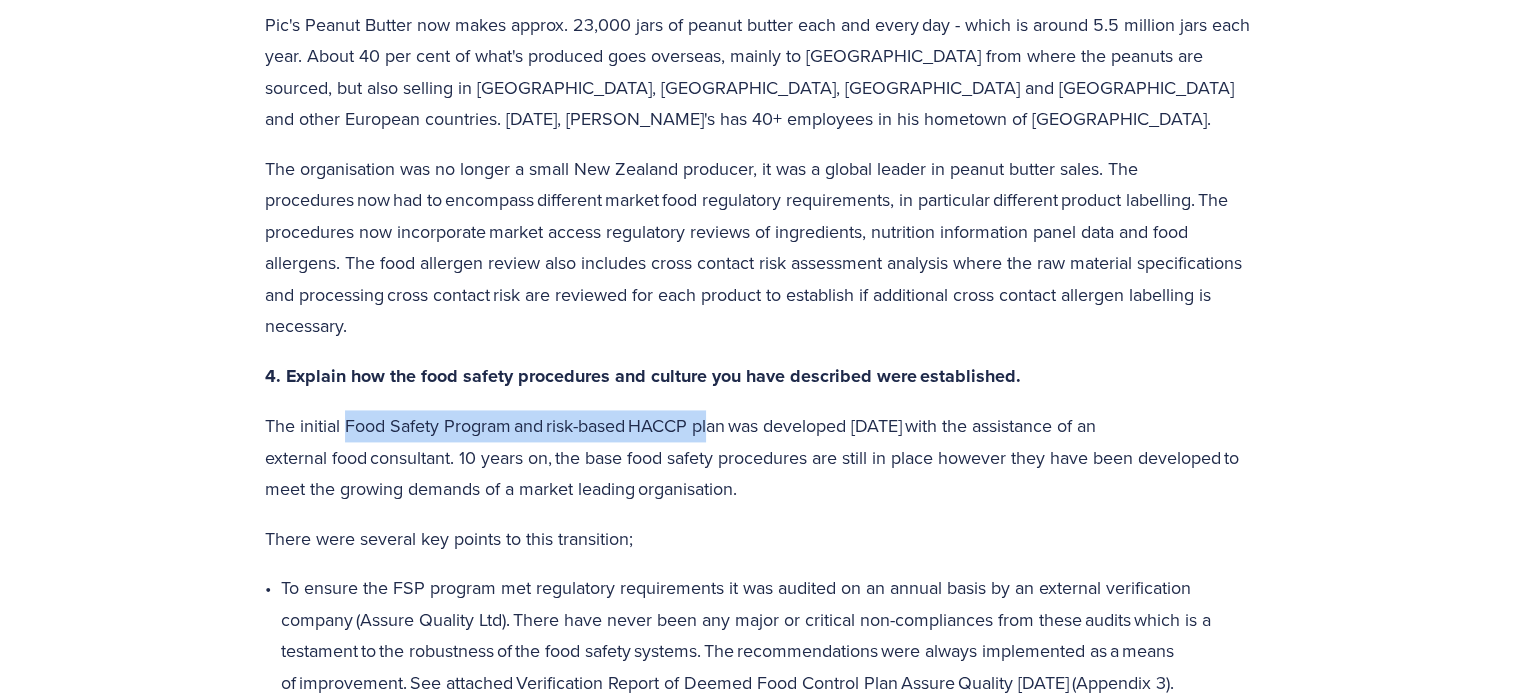 drag, startPoint x: 343, startPoint y: 425, endPoint x: 709, endPoint y: 437, distance: 366.19666 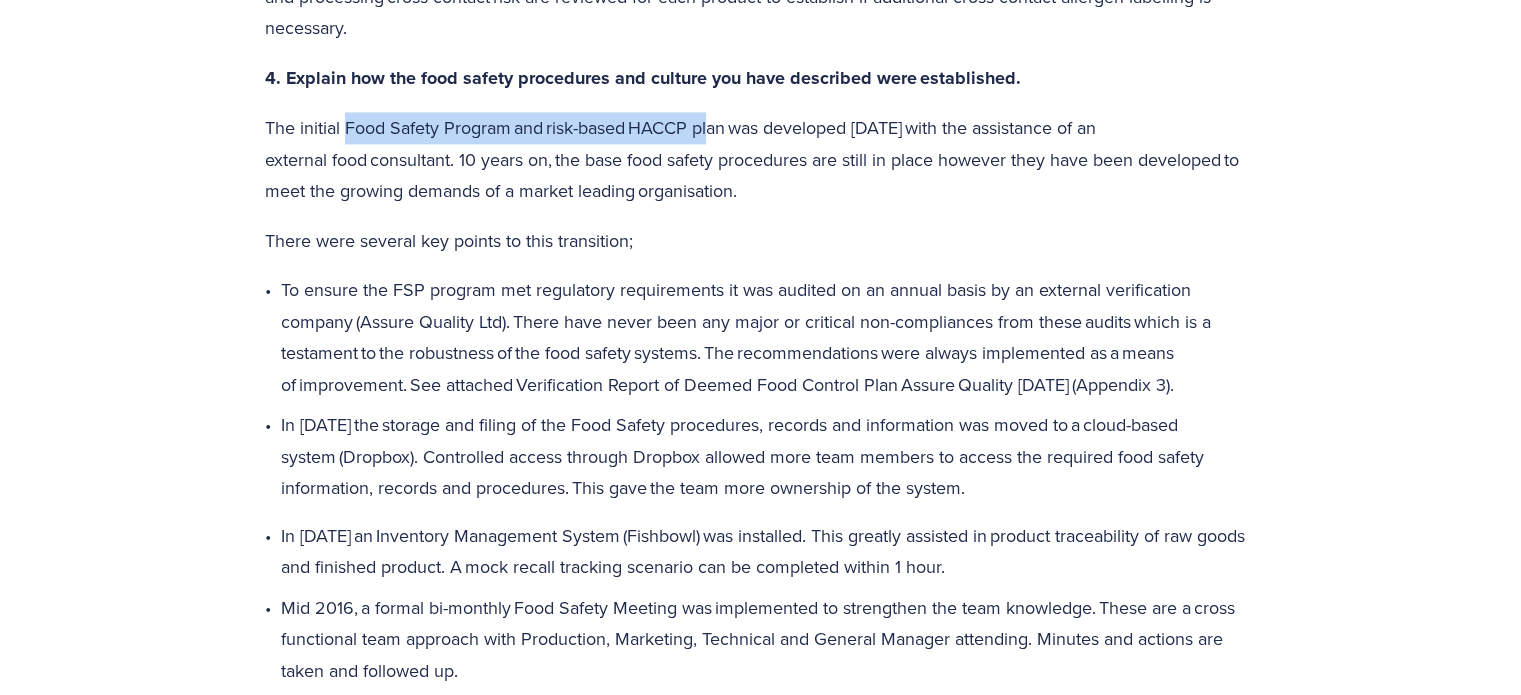 scroll, scrollTop: 3104, scrollLeft: 0, axis: vertical 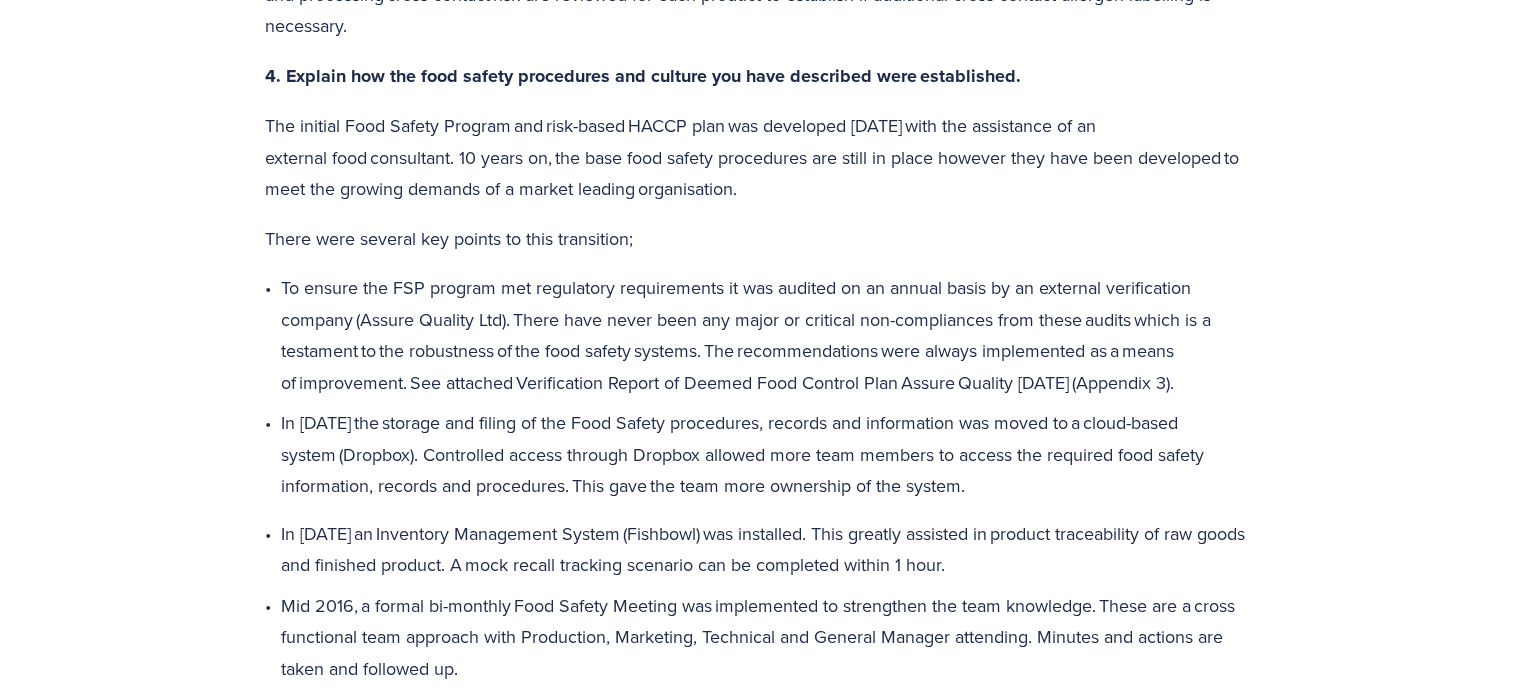 click on "To ensure the FSP program met regulatory requirements it was audited on an annual basis by an external verification company (Assure Quality Ltd). There have never been any major or critical non-compliances from these audits which is a testament to the robustness of the food safety systems. The recommendations were always implemented as a means of improvement. See attached Verification Report of Deemed Food Control Plan Assure Quality [DATE] (Appendix 3)." at bounding box center [769, 335] 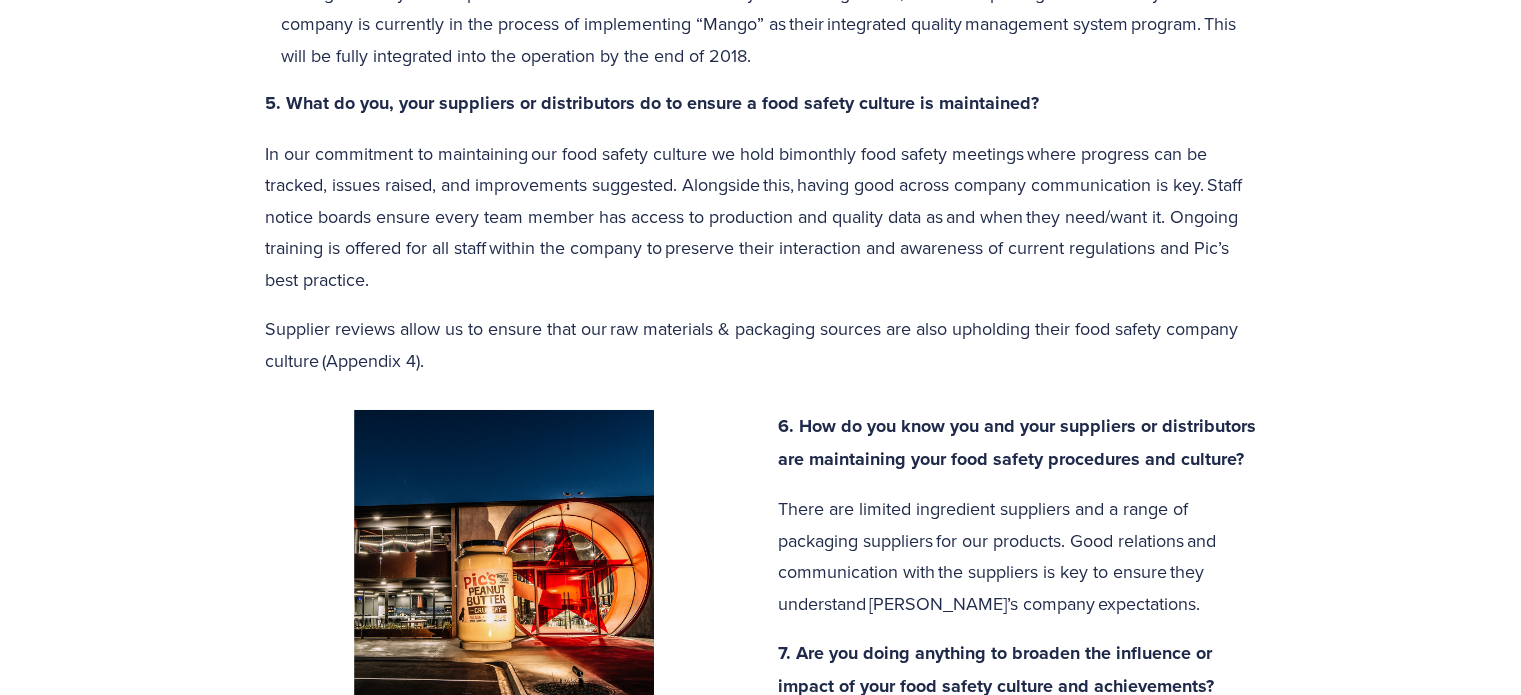 scroll, scrollTop: 4004, scrollLeft: 0, axis: vertical 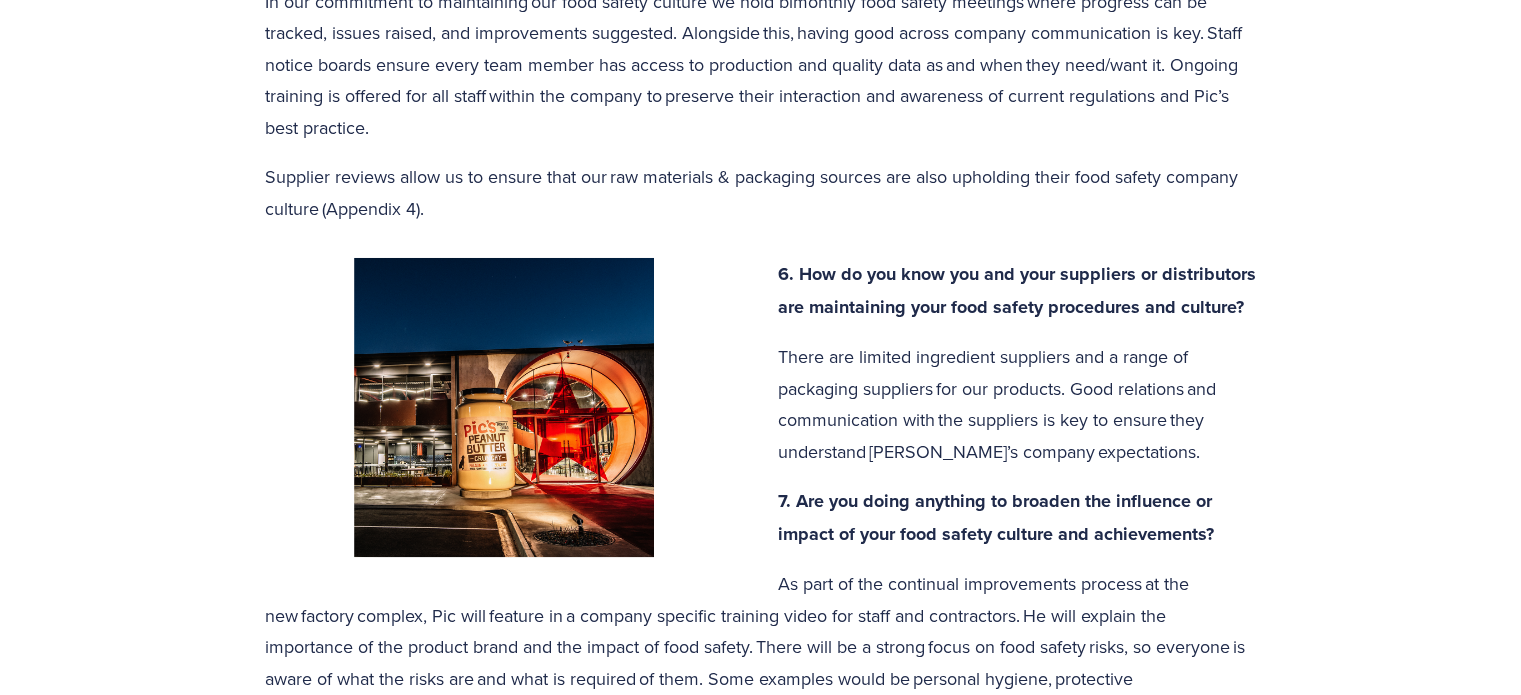 drag, startPoint x: 344, startPoint y: 244, endPoint x: 332, endPoint y: 243, distance: 12.0415945 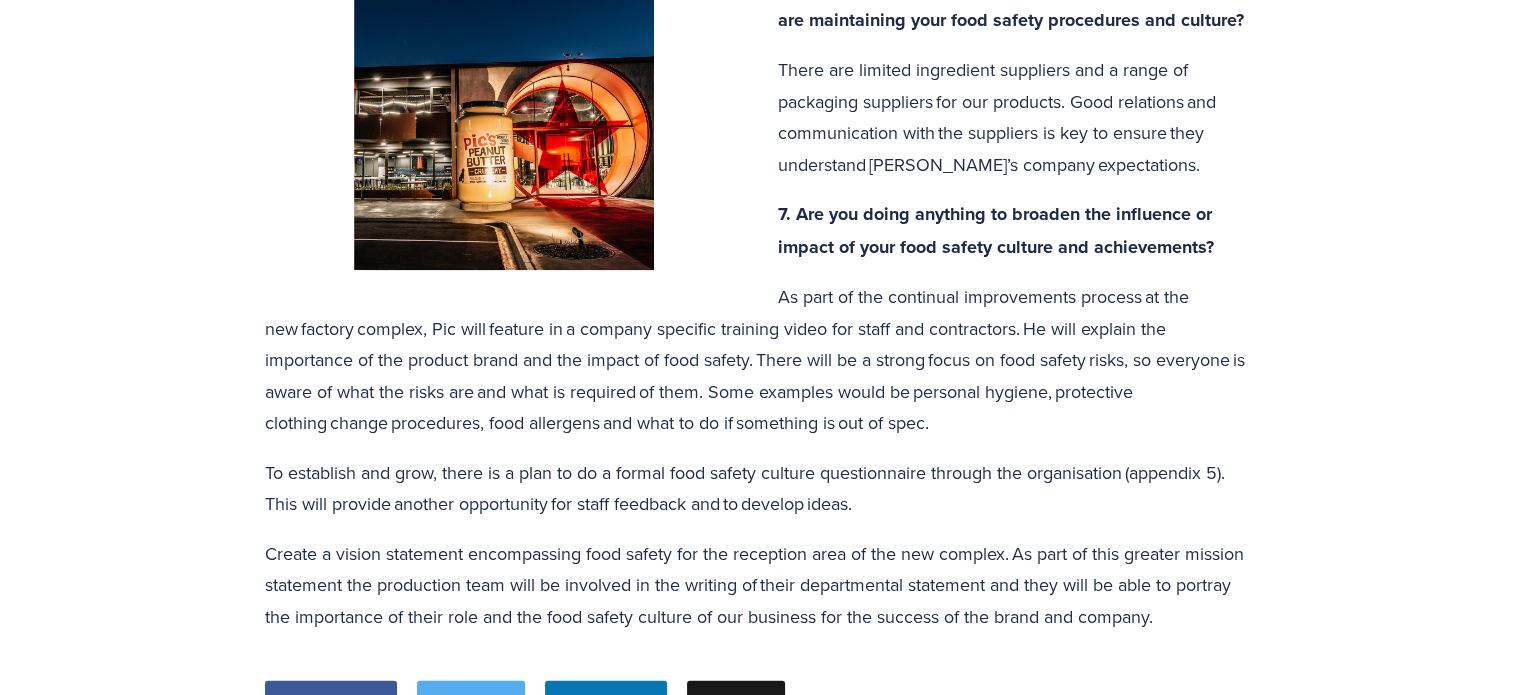 scroll, scrollTop: 4504, scrollLeft: 0, axis: vertical 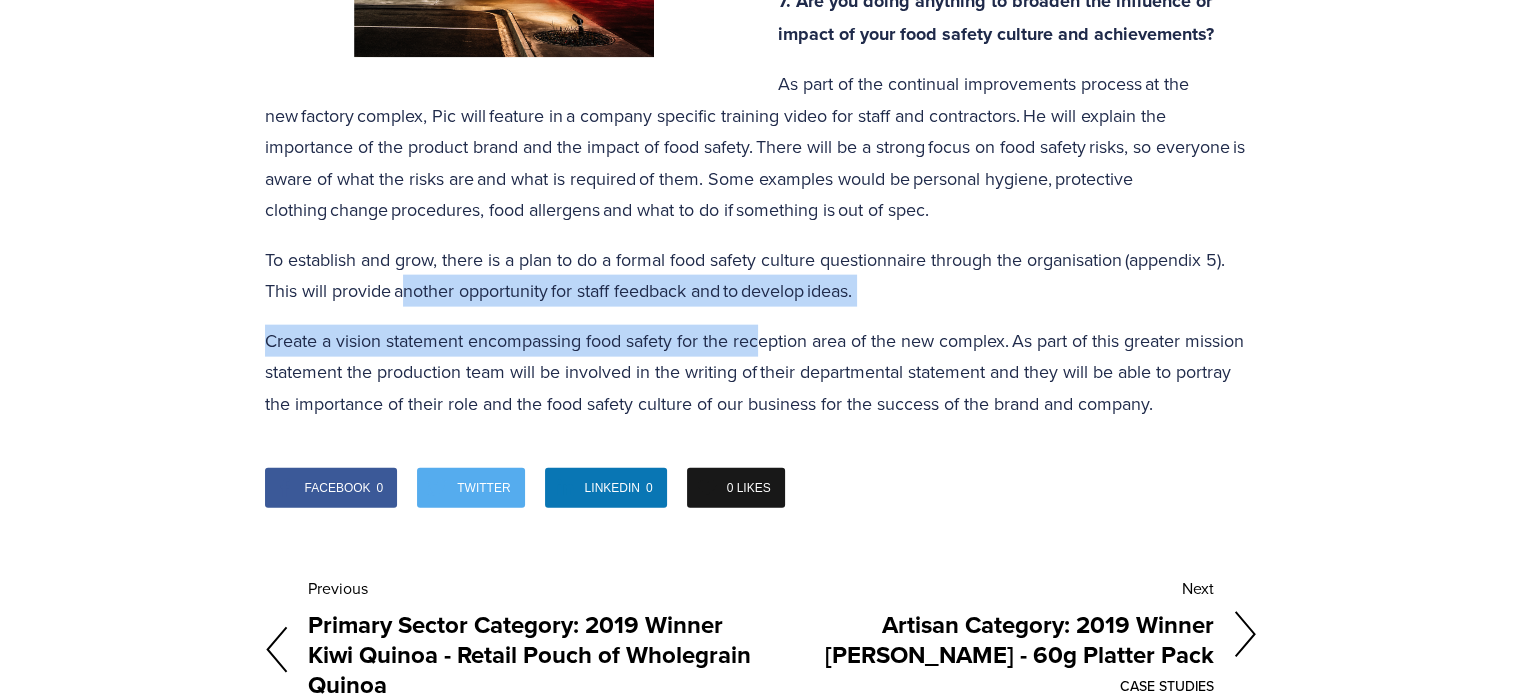 drag, startPoint x: 404, startPoint y: 308, endPoint x: 921, endPoint y: 380, distance: 521.98944 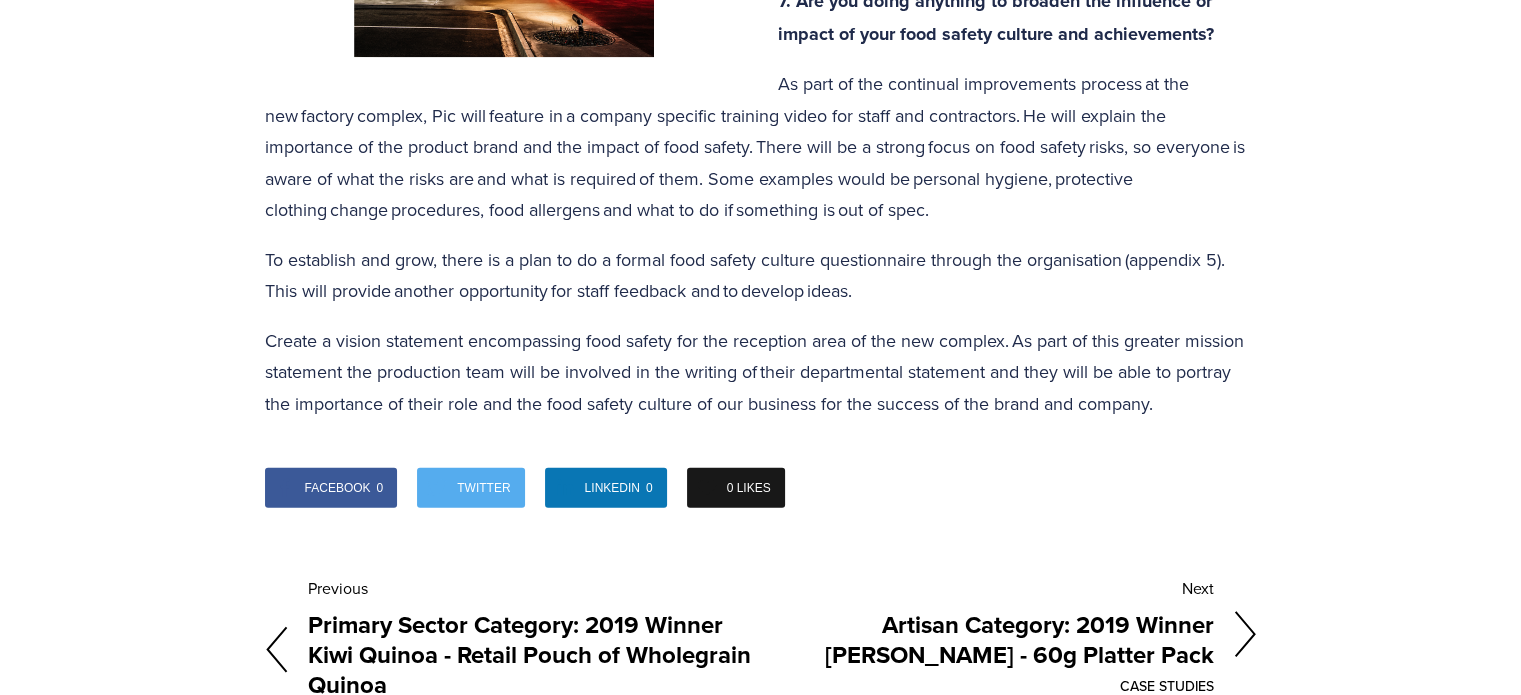 click on "Create a vision statement encompassing food safety for the reception area of the new complex. As part of this greater mission statement the production team will be involved in the writing of their departmental statement and they will be able to portray the importance of their role and the food safety culture of our business for the success of the brand and company." at bounding box center [761, 372] 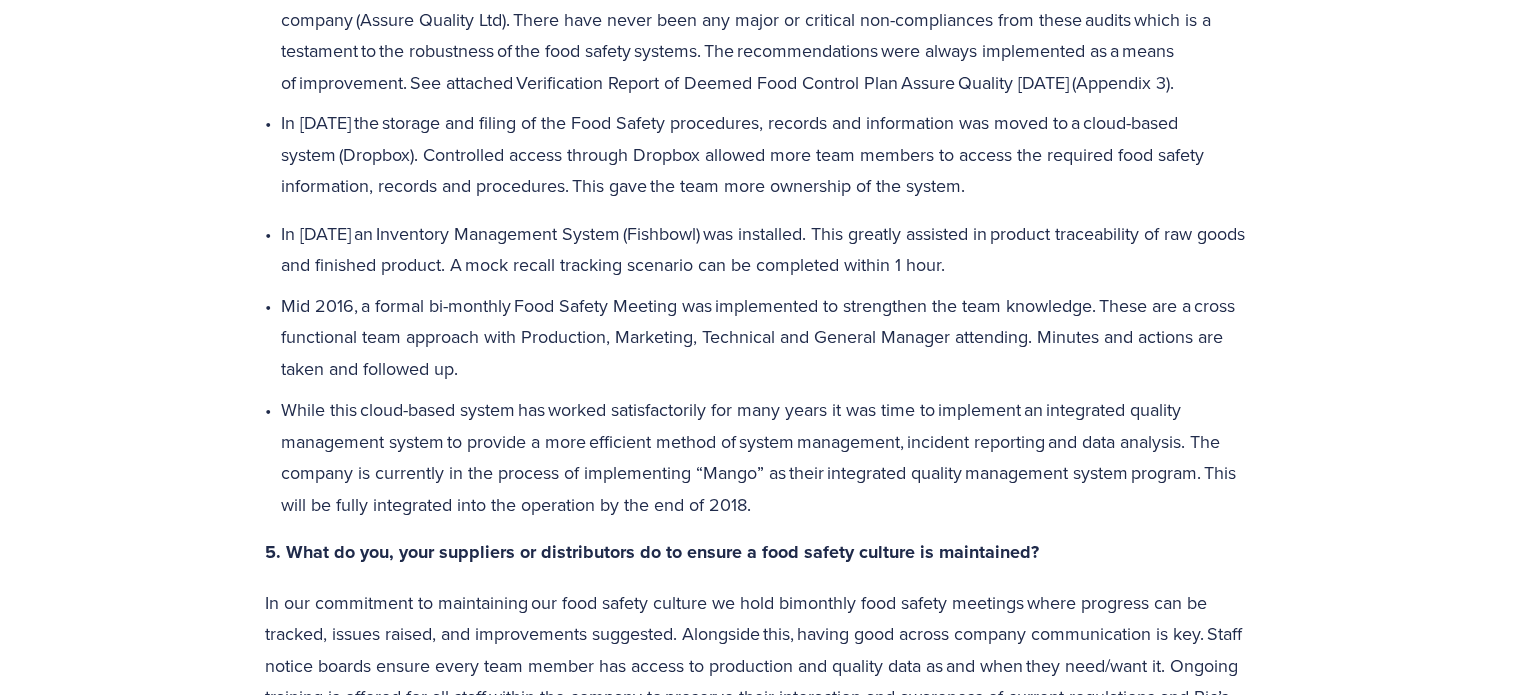 scroll, scrollTop: 3304, scrollLeft: 0, axis: vertical 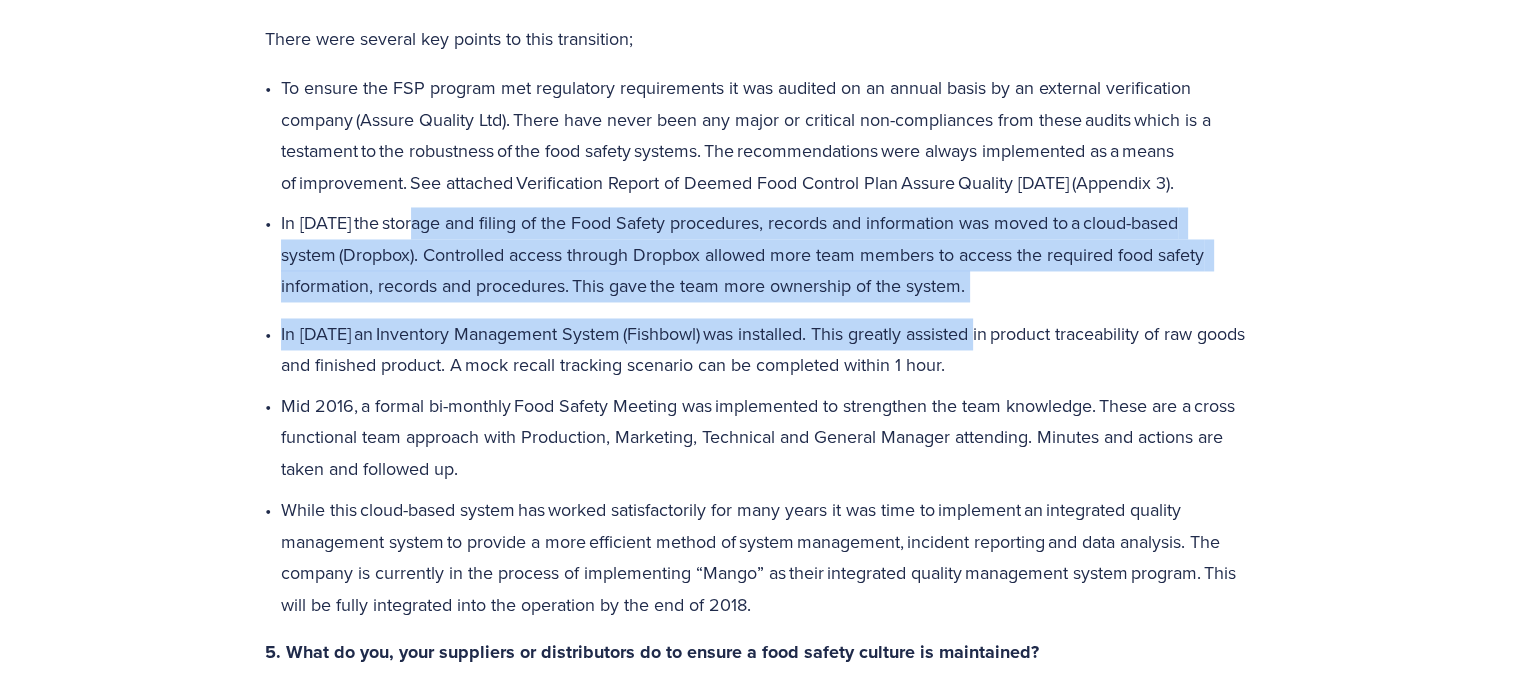 drag, startPoint x: 421, startPoint y: 254, endPoint x: 979, endPoint y: 335, distance: 563.8484 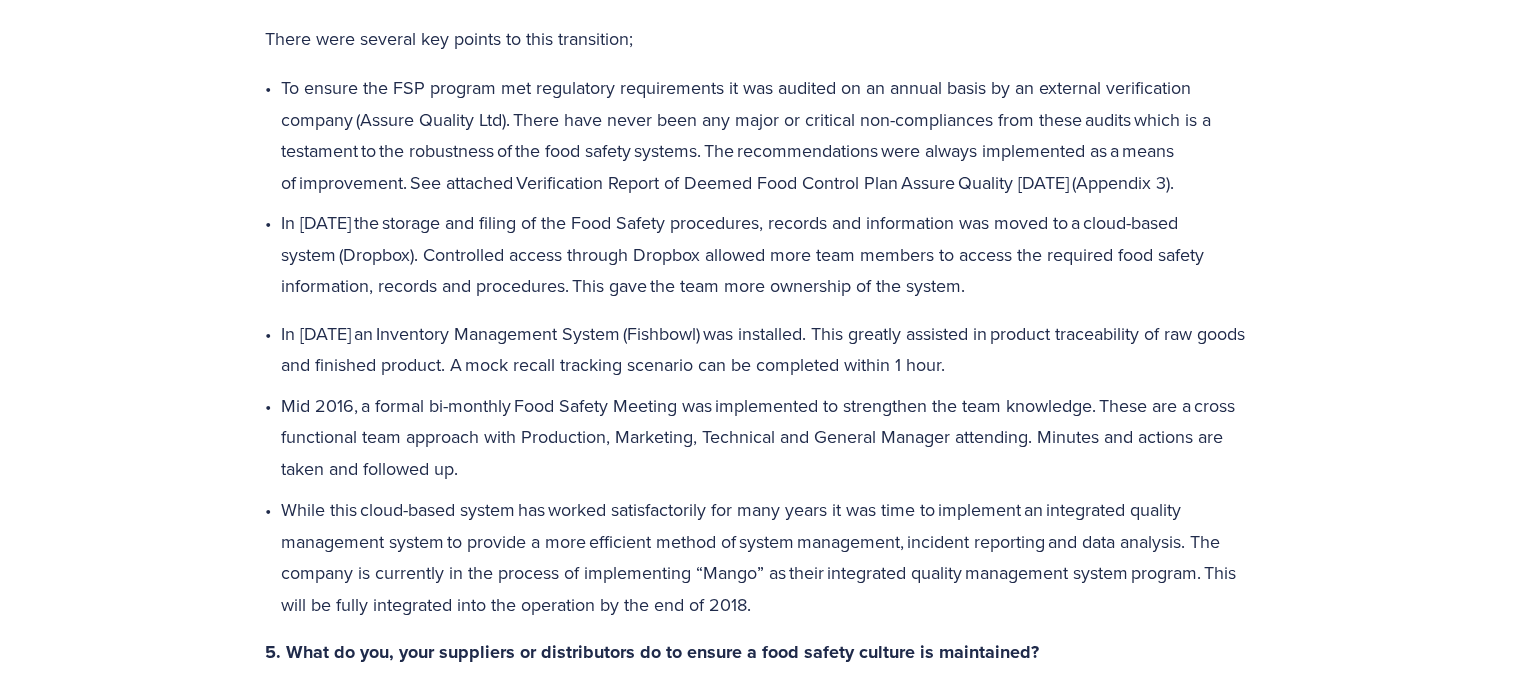 click on "Mid 2016, a formal bi-monthly Food Safety Meeting was implemented to strengthen the team knowledge. These are a cross functional team approach with Production, Marketing, Technical and General Manager attending. Minutes and actions are taken and followed up." at bounding box center (769, 437) 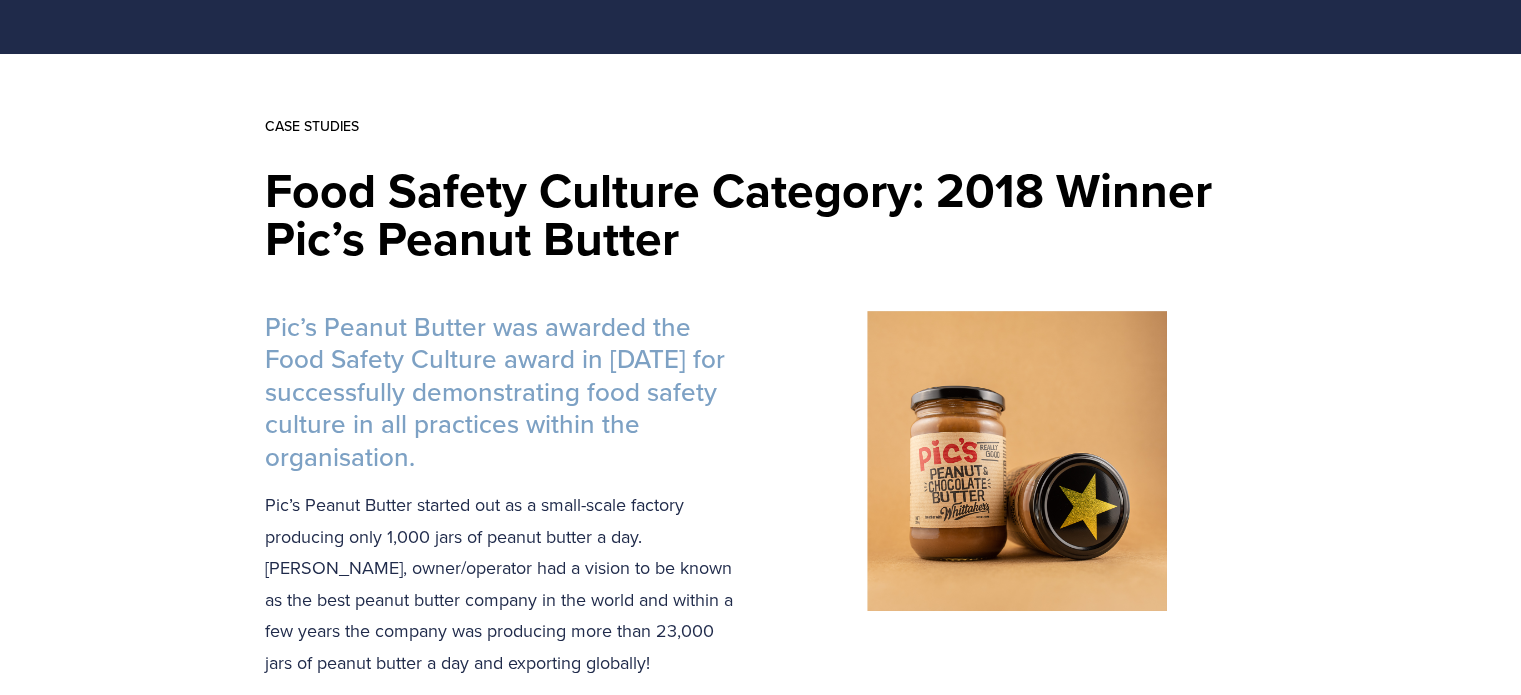 scroll, scrollTop: 400, scrollLeft: 0, axis: vertical 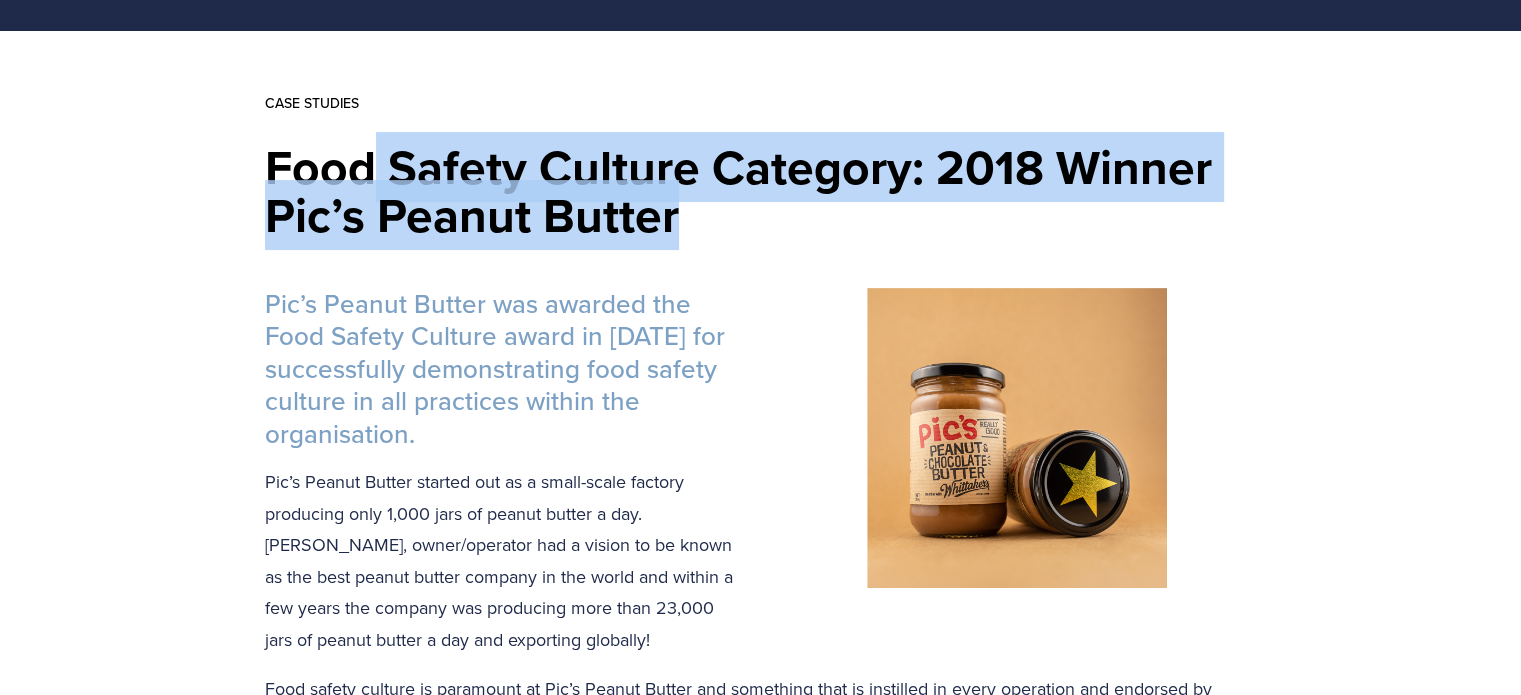 drag, startPoint x: 379, startPoint y: 191, endPoint x: 758, endPoint y: 211, distance: 379.52734 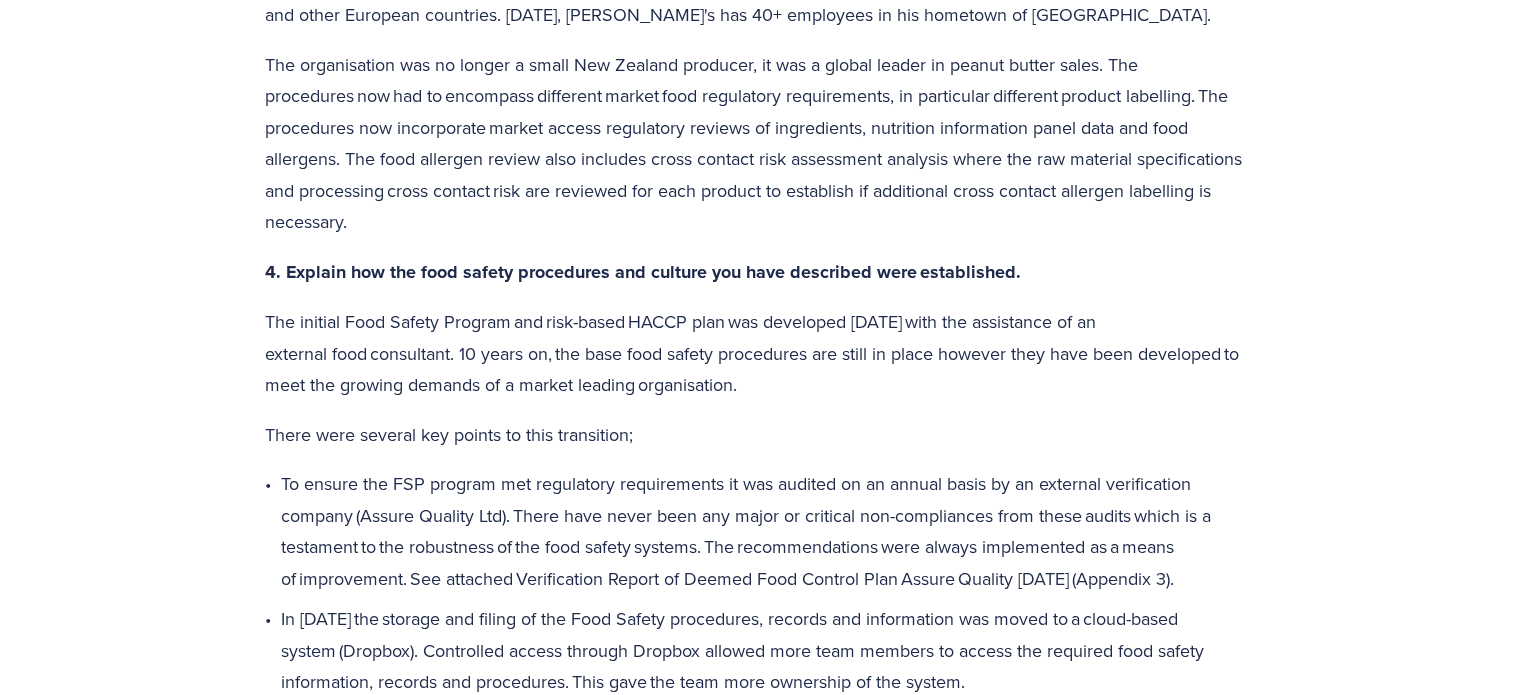 scroll, scrollTop: 2998, scrollLeft: 0, axis: vertical 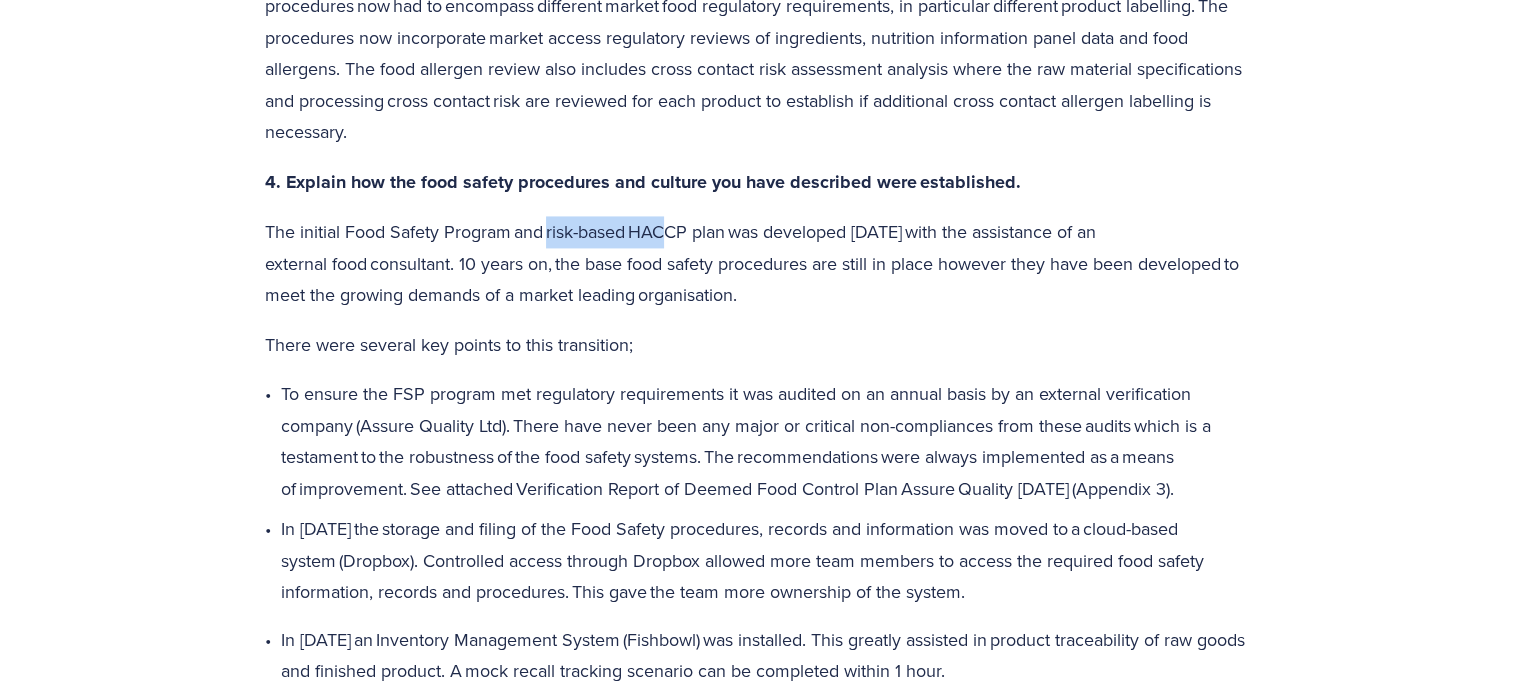 drag, startPoint x: 548, startPoint y: 225, endPoint x: 671, endPoint y: 232, distance: 123.19903 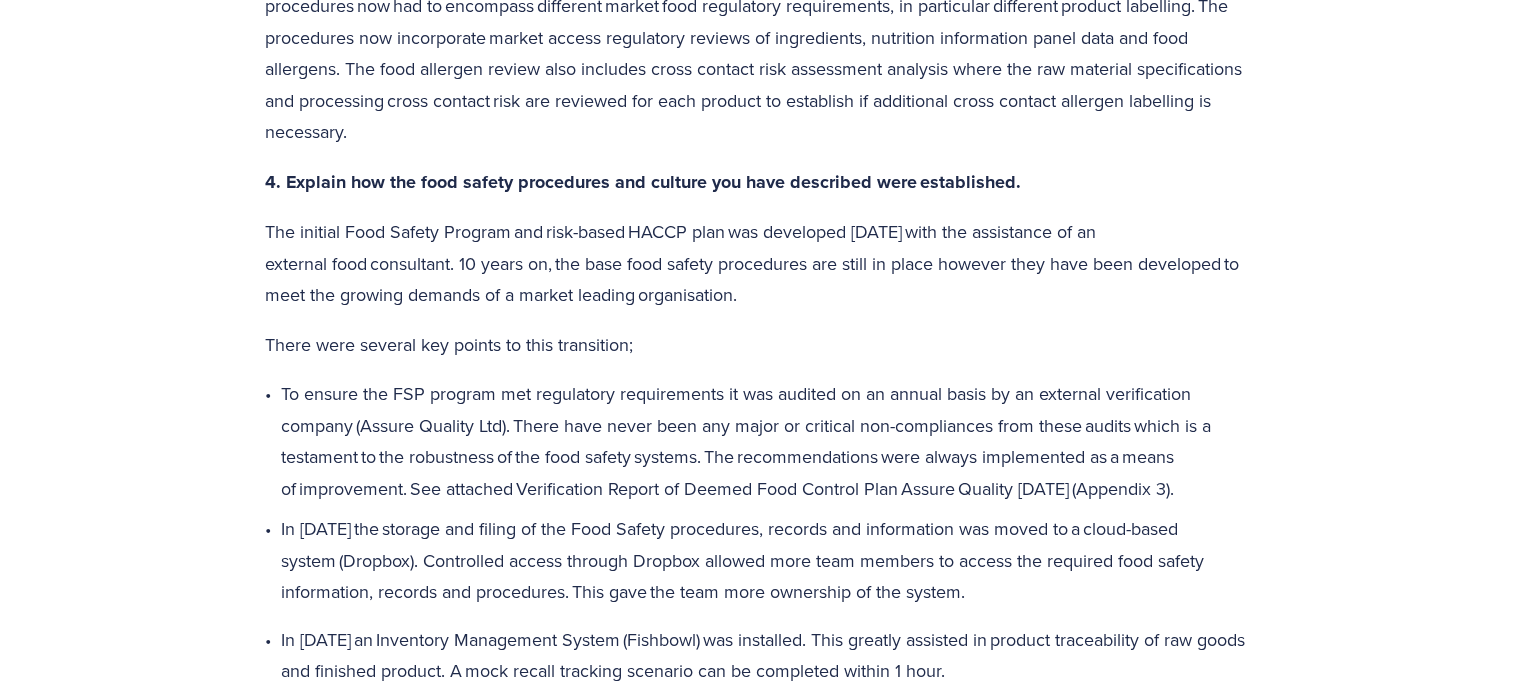 click on "The initial Food Safety Program and risk-based HACCP plan was developed [DATE] with the assistance of an external food consultant. 10 years on, the base food safety procedures are still in place however they have been developed to meet the growing demands of a market leading organisation." at bounding box center [761, 263] 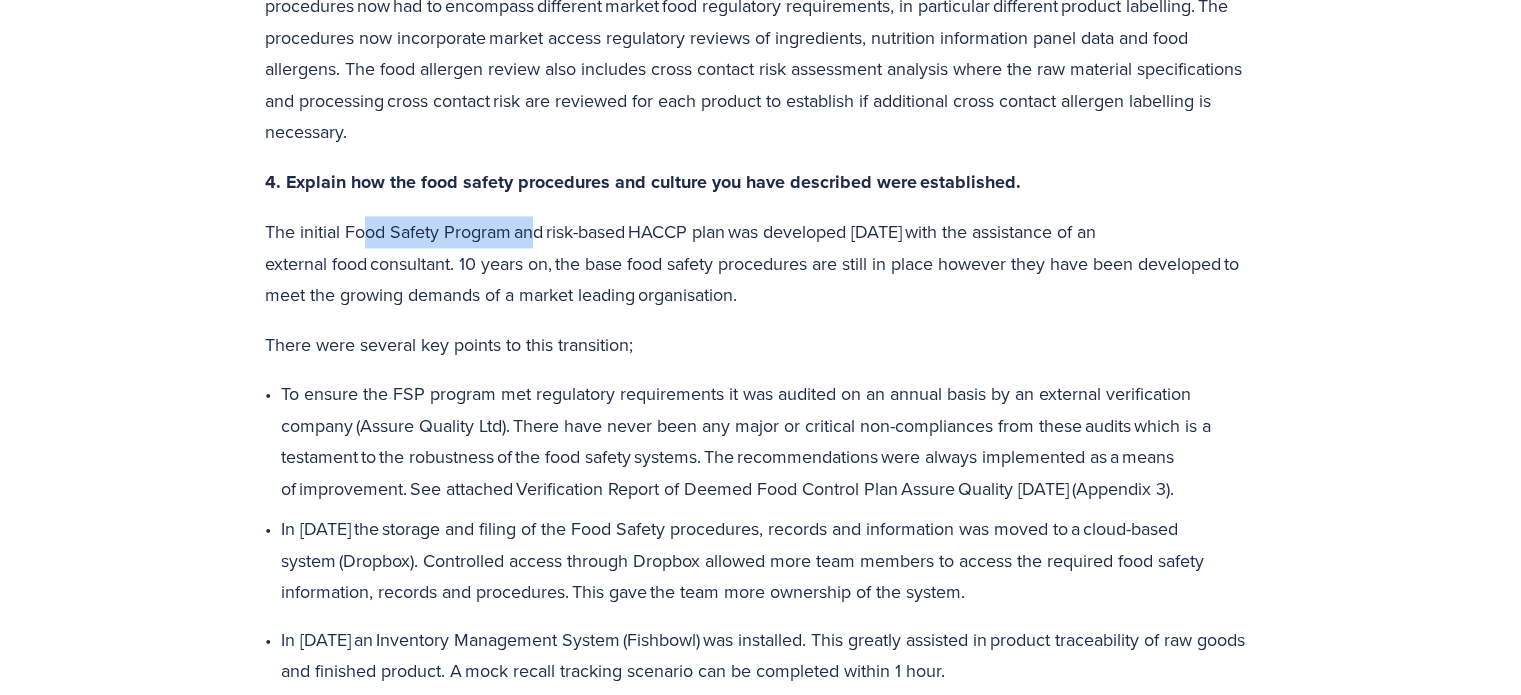 drag, startPoint x: 364, startPoint y: 232, endPoint x: 536, endPoint y: 232, distance: 172 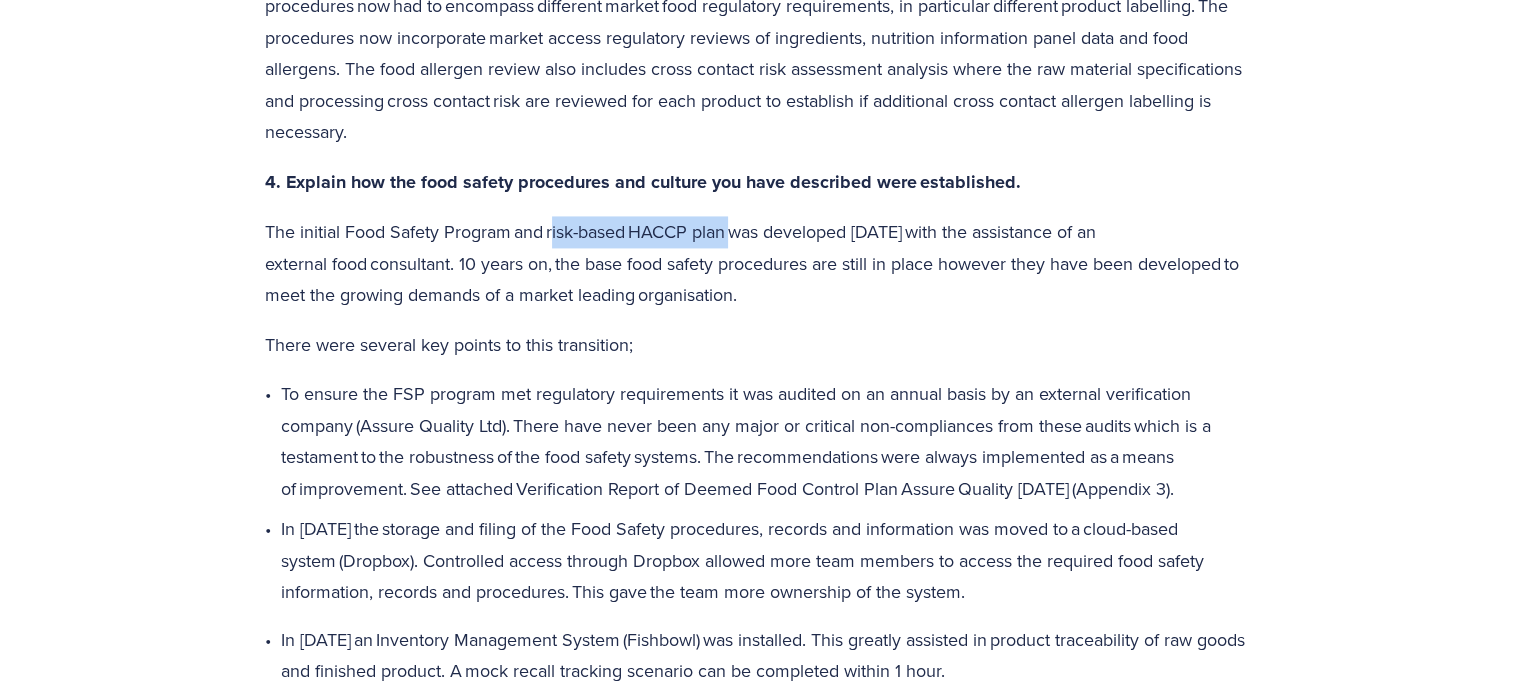drag, startPoint x: 551, startPoint y: 236, endPoint x: 734, endPoint y: 239, distance: 183.02458 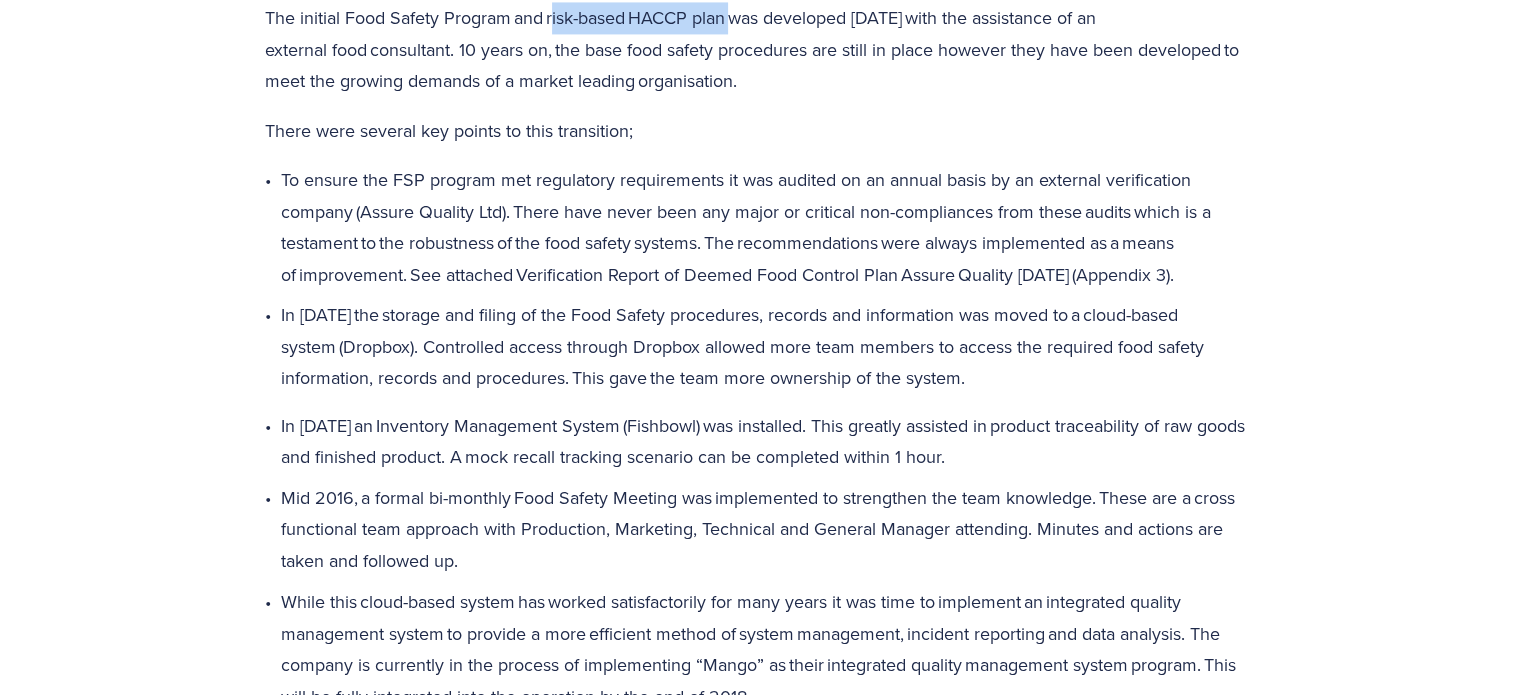 scroll, scrollTop: 3228, scrollLeft: 0, axis: vertical 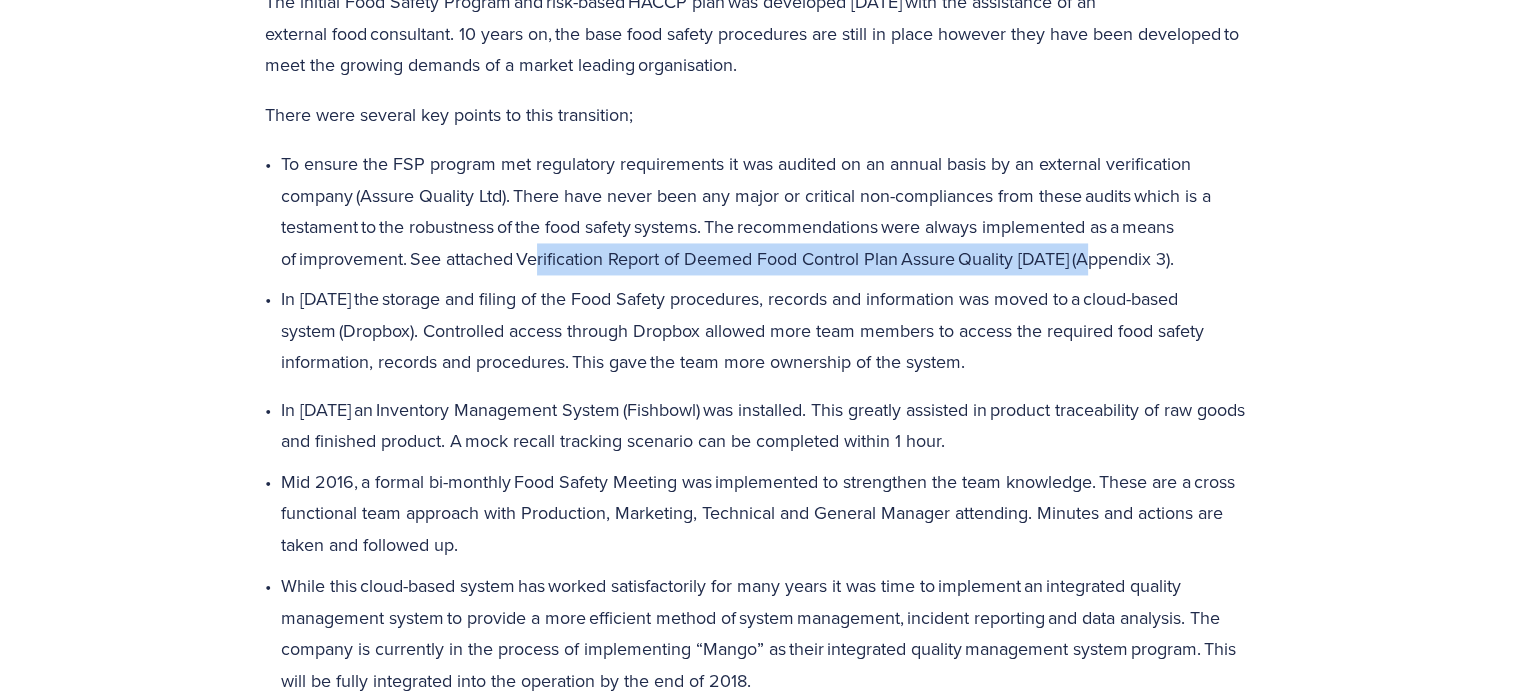 drag, startPoint x: 532, startPoint y: 260, endPoint x: 1103, endPoint y: 262, distance: 571.0035 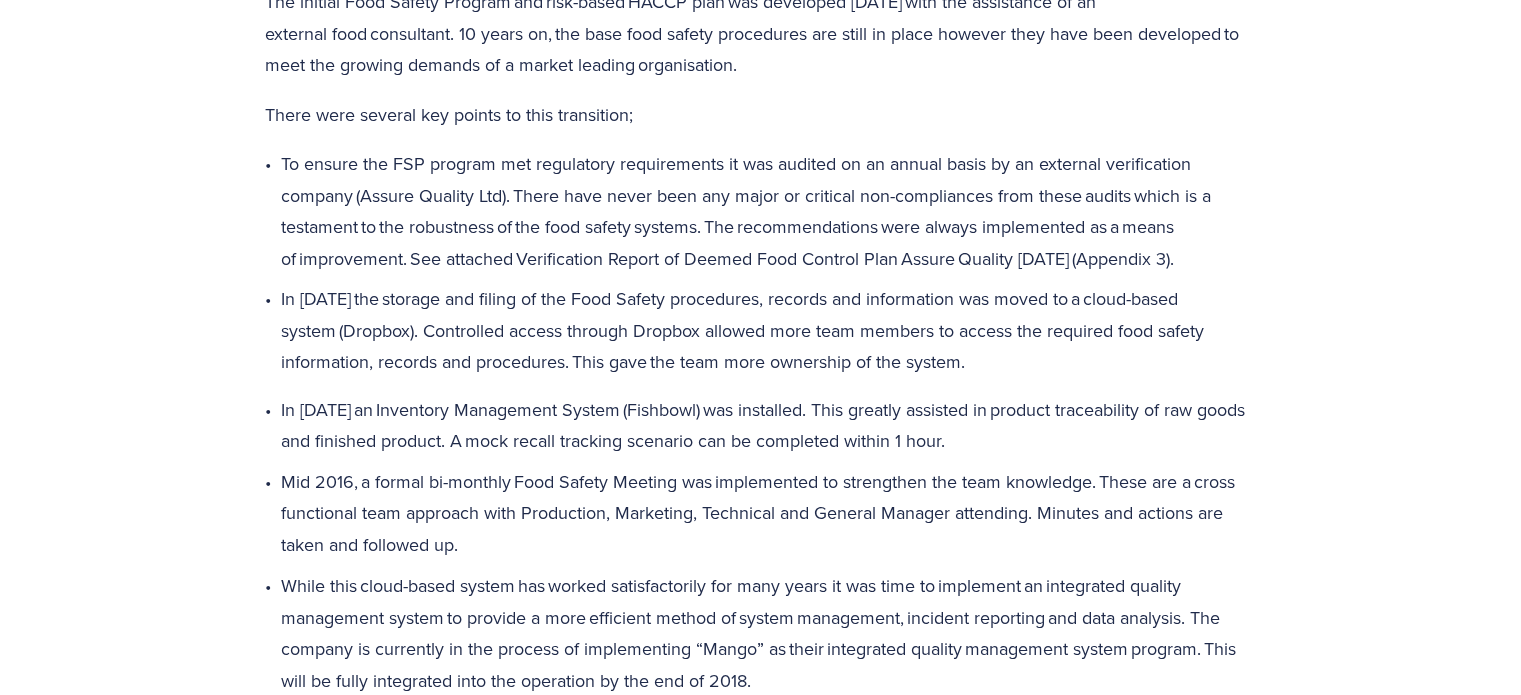 click on "To ensure the FSP program met regulatory requirements it was audited on an annual basis by an external verification company (Assure Quality Ltd). There have never been any major or critical non-compliances from these audits which is a testament to the robustness of the food safety systems. The recommendations were always implemented as a means of improvement. See attached Verification Report of Deemed Food Control Plan Assure Quality [DATE] (Appendix 3)." at bounding box center (769, 211) 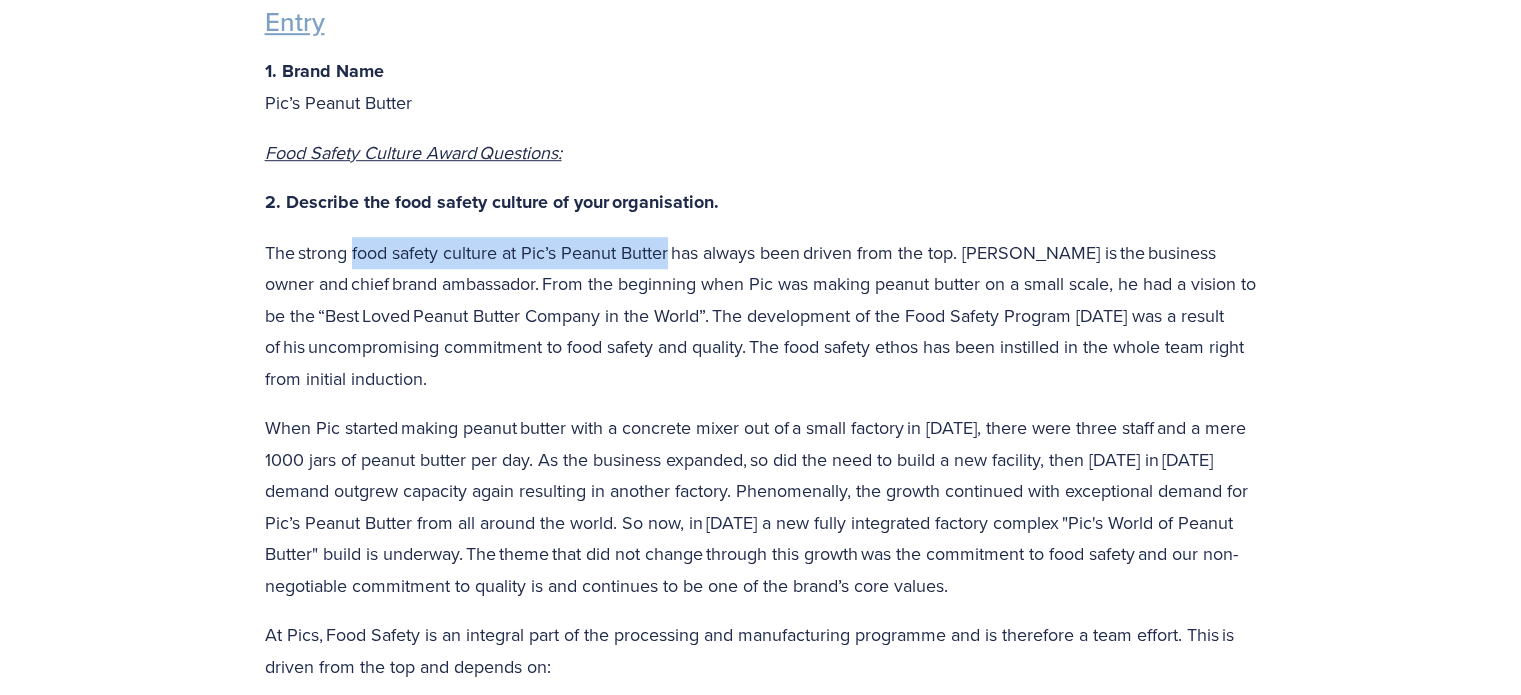drag, startPoint x: 352, startPoint y: 253, endPoint x: 668, endPoint y: 259, distance: 316.05695 